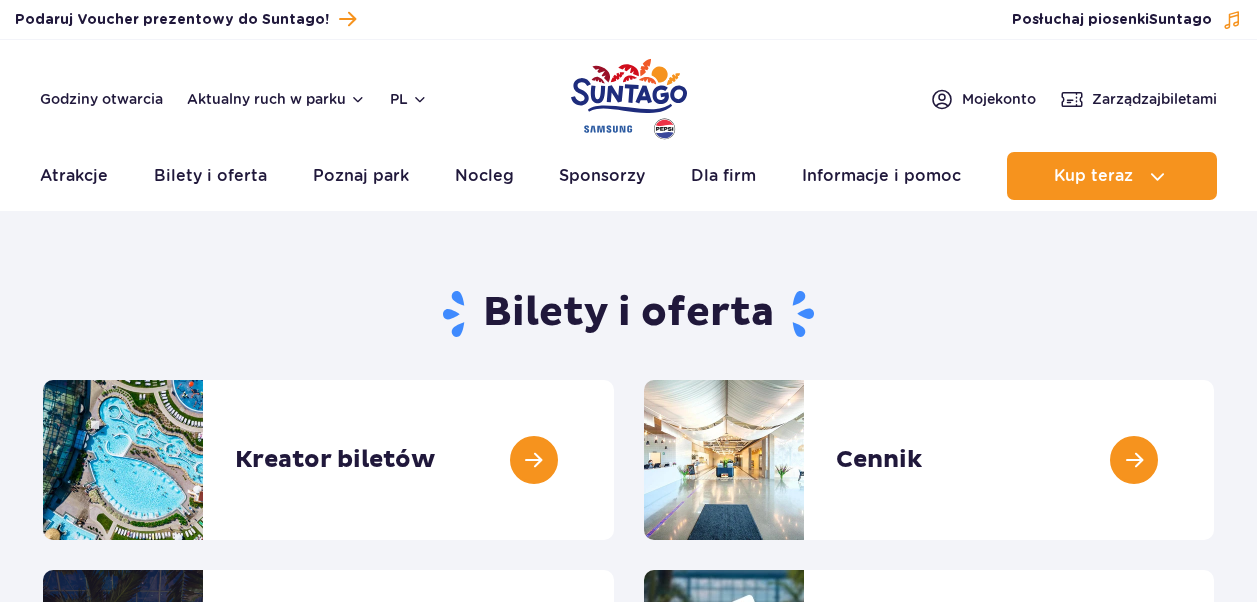 scroll, scrollTop: 0, scrollLeft: 0, axis: both 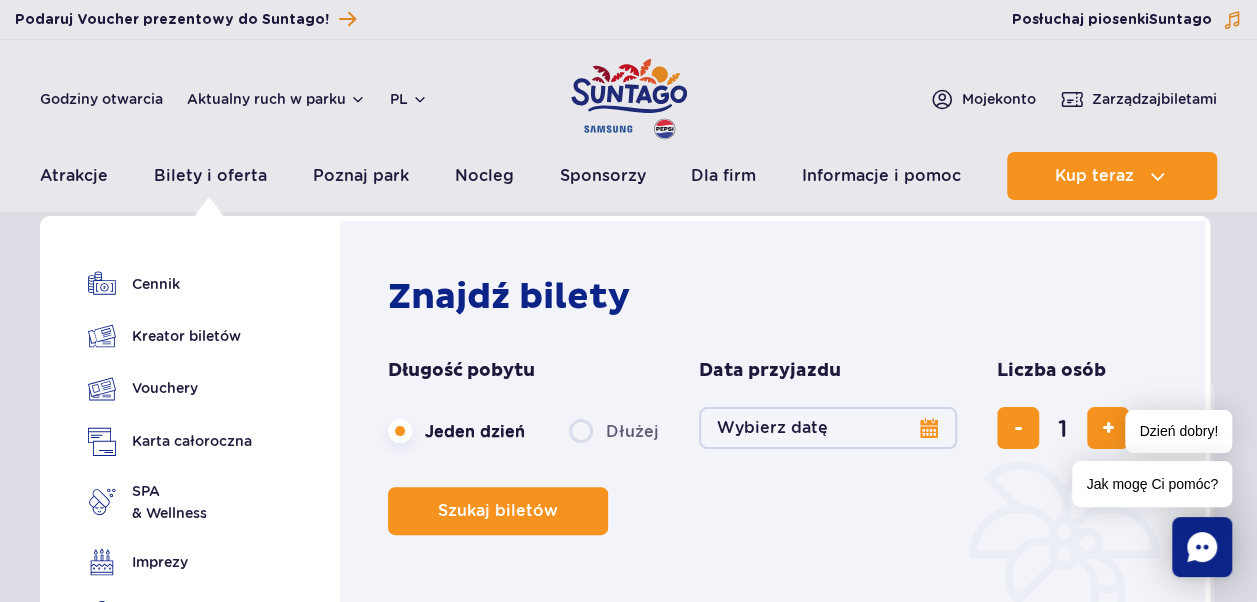 click on "Cennik
Kreator biletów
Vouchery
Karta całoroczna
SPA" at bounding box center (170, 461) 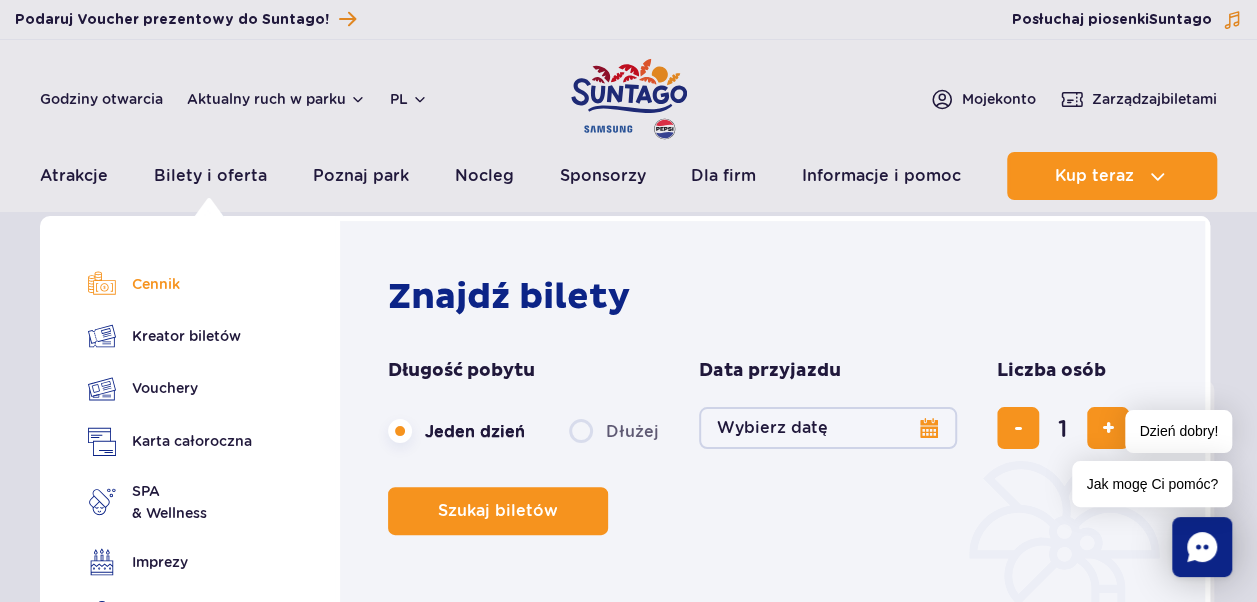 click on "Cennik" at bounding box center [170, 284] 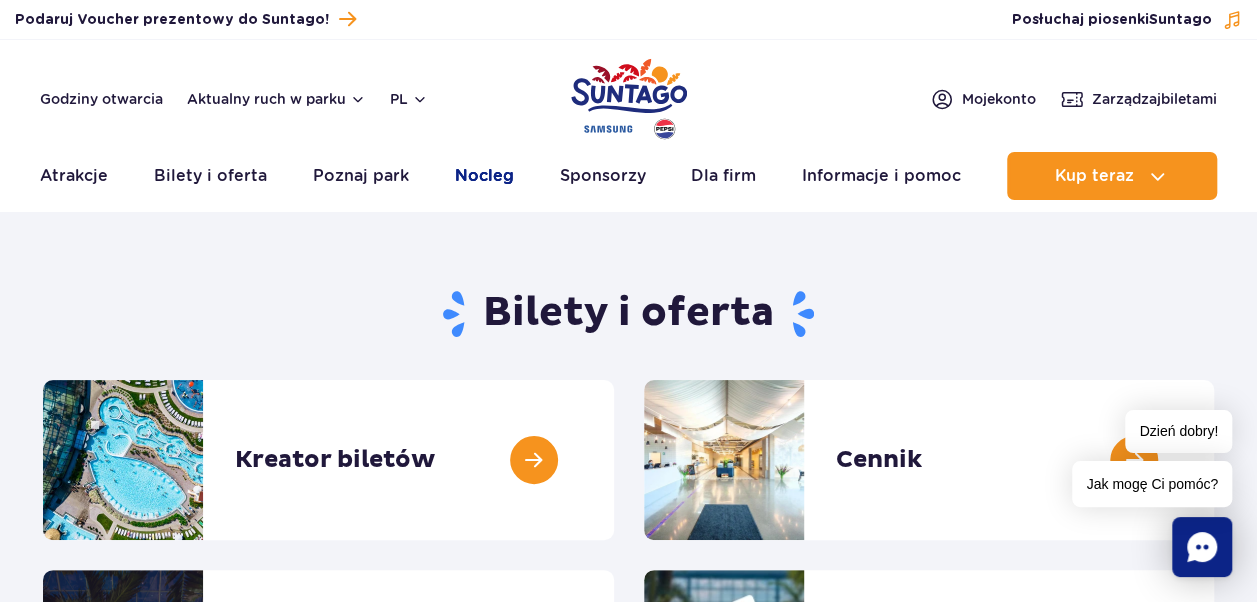 drag, startPoint x: 155, startPoint y: 291, endPoint x: 497, endPoint y: 178, distance: 360.18466 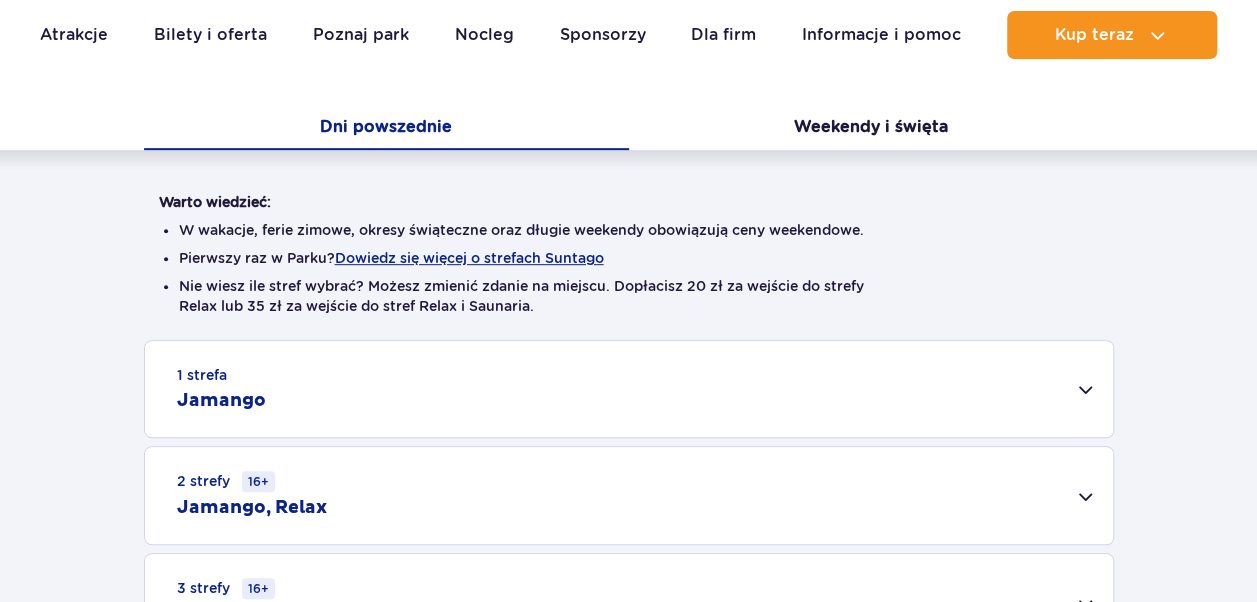 scroll, scrollTop: 400, scrollLeft: 0, axis: vertical 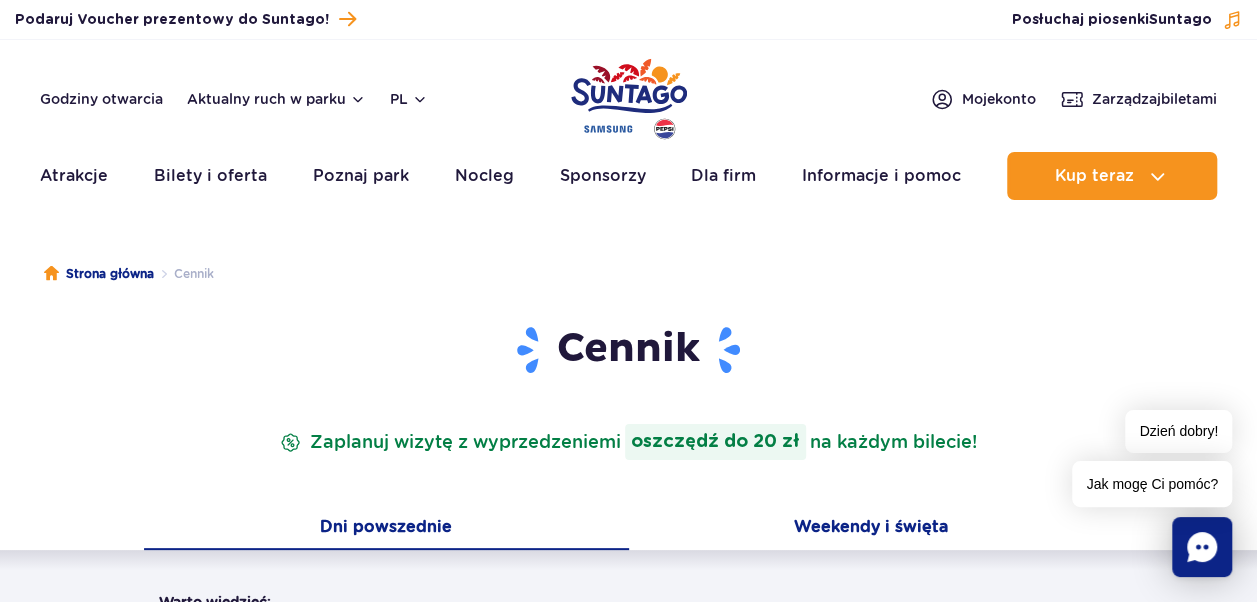click on "Weekendy i święta" at bounding box center (871, 529) 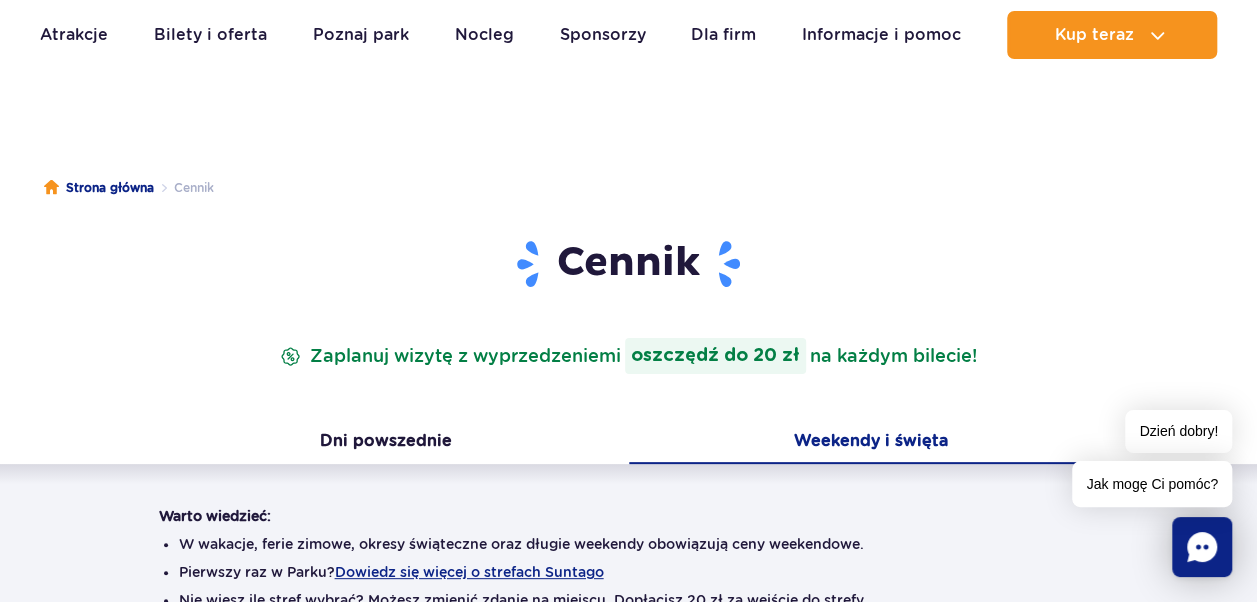 scroll, scrollTop: 200, scrollLeft: 0, axis: vertical 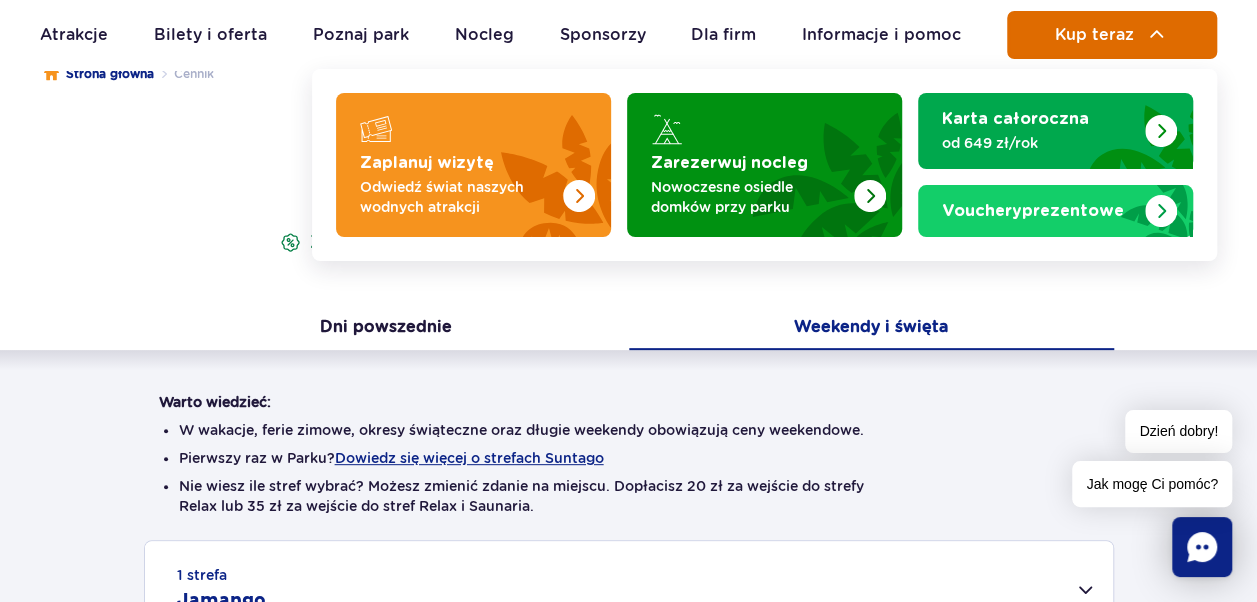 click on "Kup teraz" at bounding box center [1112, 35] 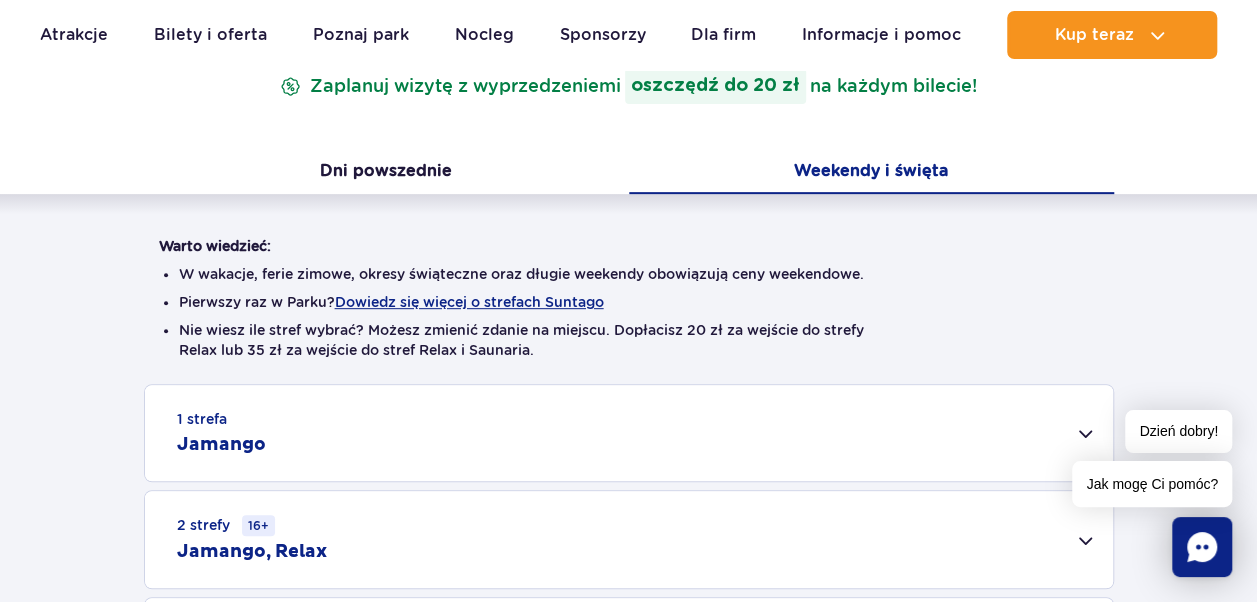 scroll, scrollTop: 0, scrollLeft: 0, axis: both 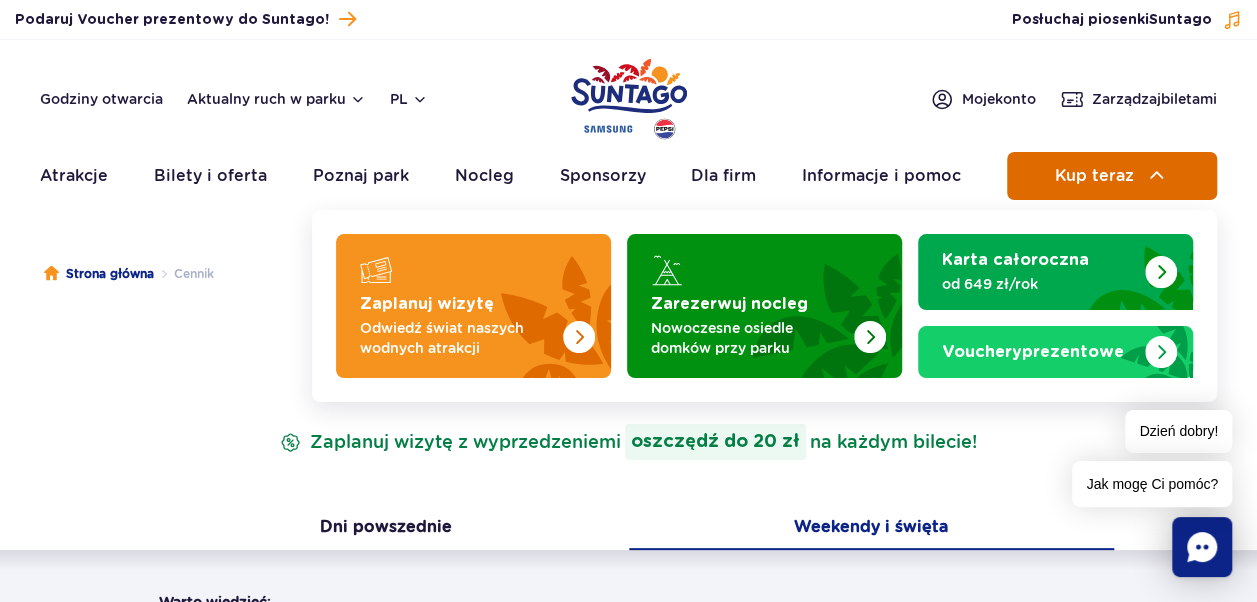 click on "Kup teraz" at bounding box center [1112, 176] 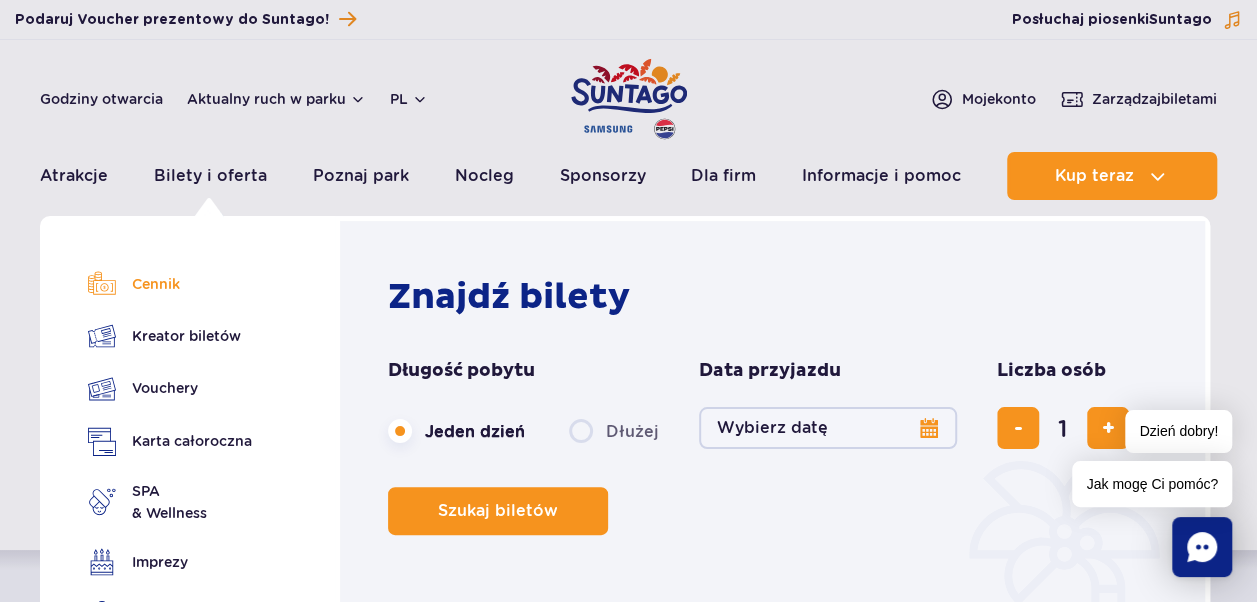click on "Cennik" at bounding box center (170, 284) 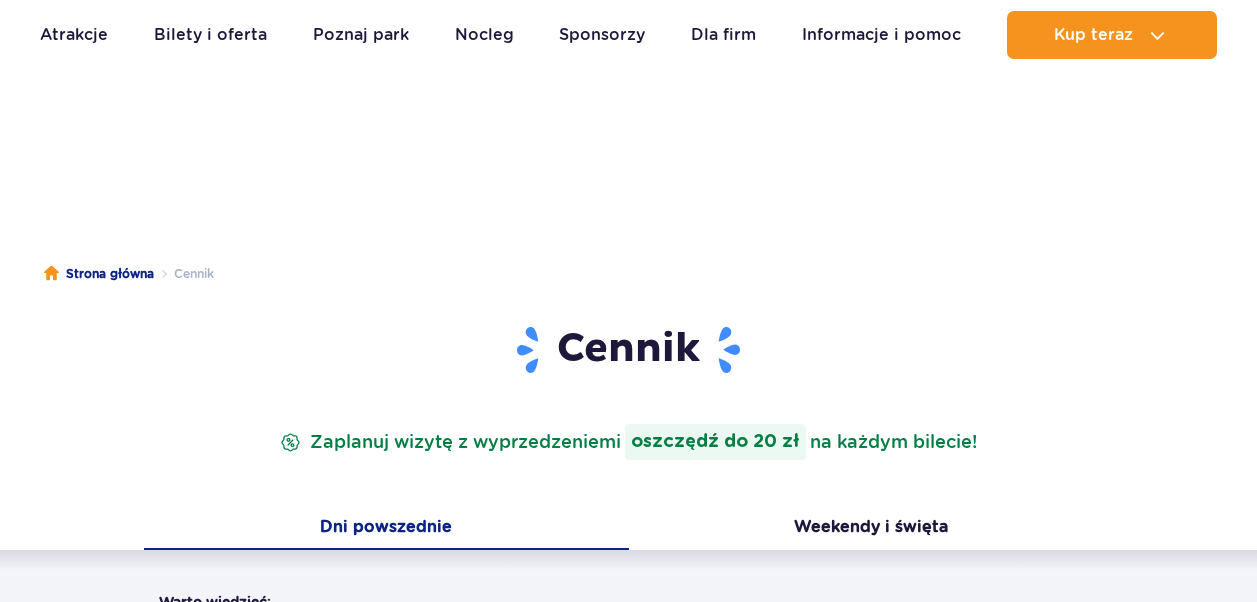 scroll, scrollTop: 400, scrollLeft: 0, axis: vertical 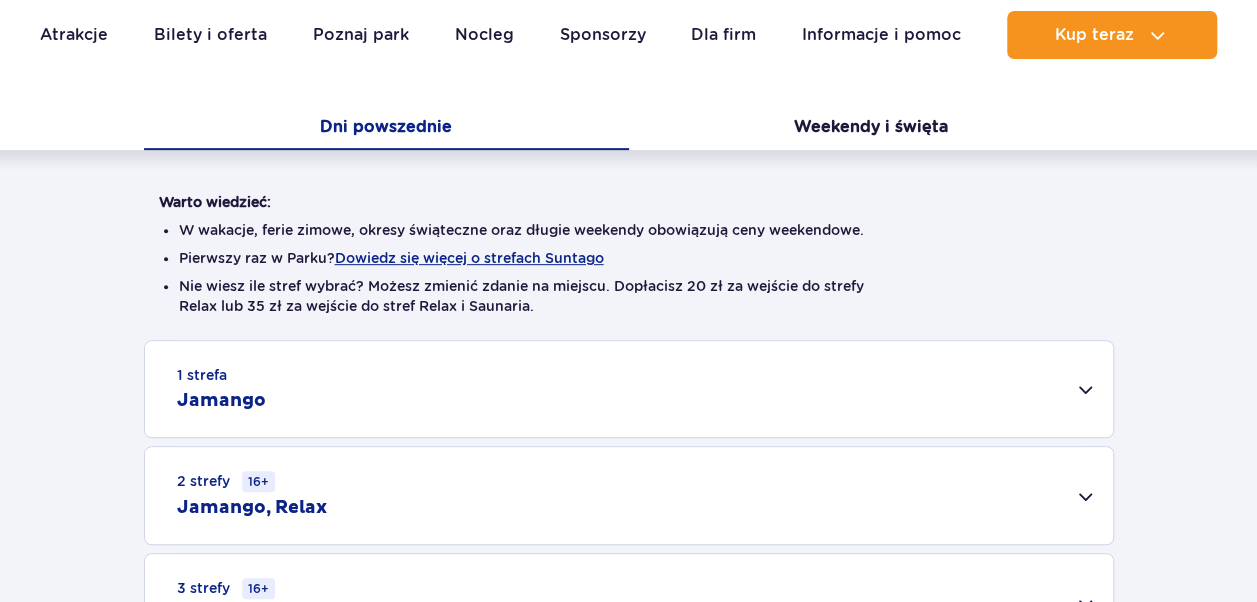 click on "1 strefa
Jamango" at bounding box center (629, 389) 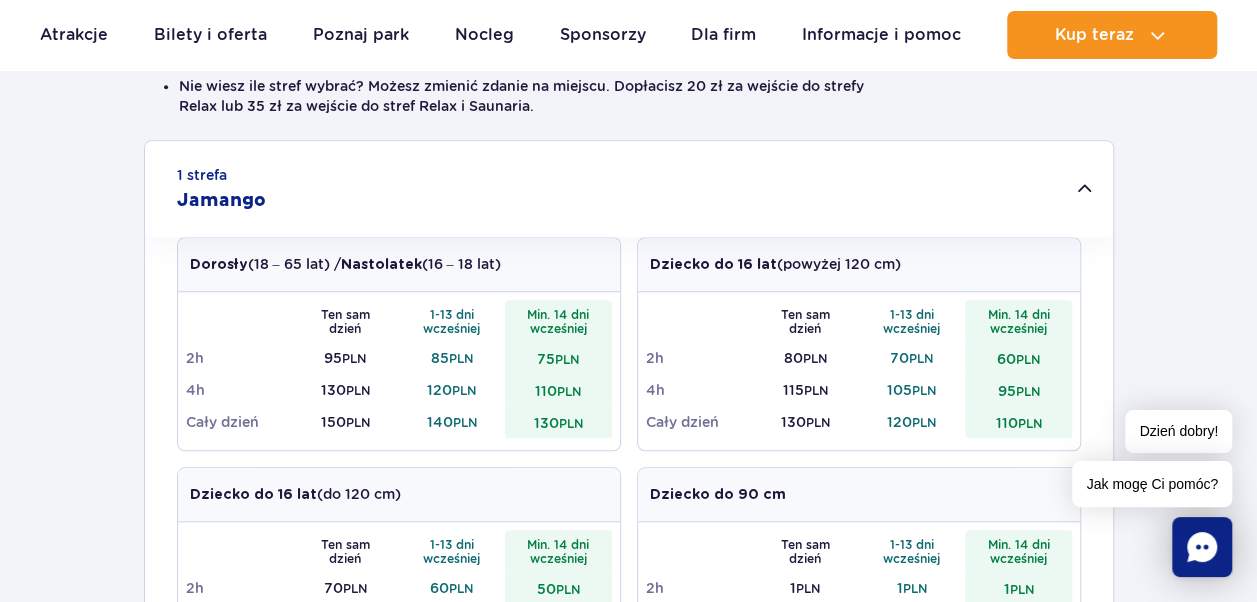 scroll, scrollTop: 100, scrollLeft: 0, axis: vertical 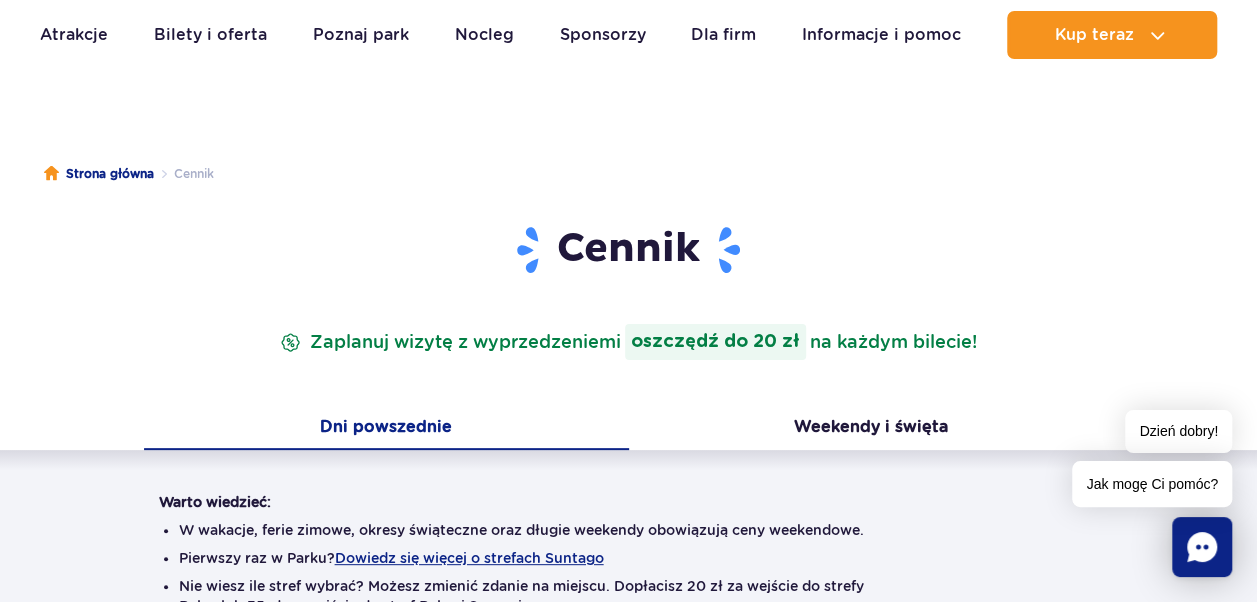 click on "Weekendy i święta" at bounding box center [871, 429] 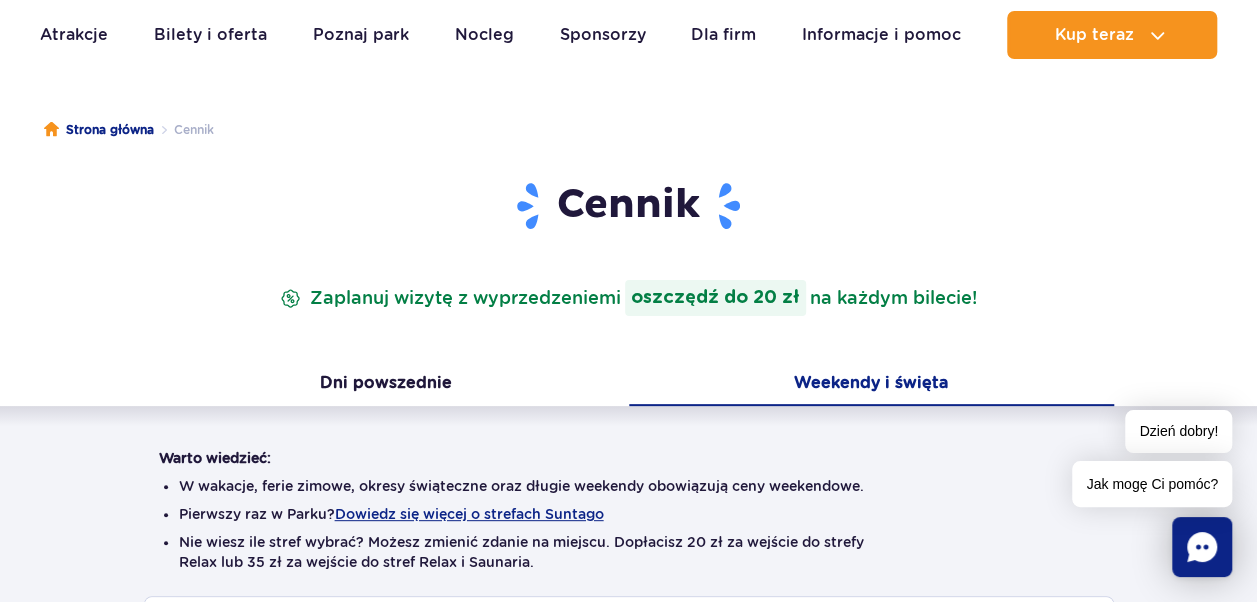 scroll, scrollTop: 500, scrollLeft: 0, axis: vertical 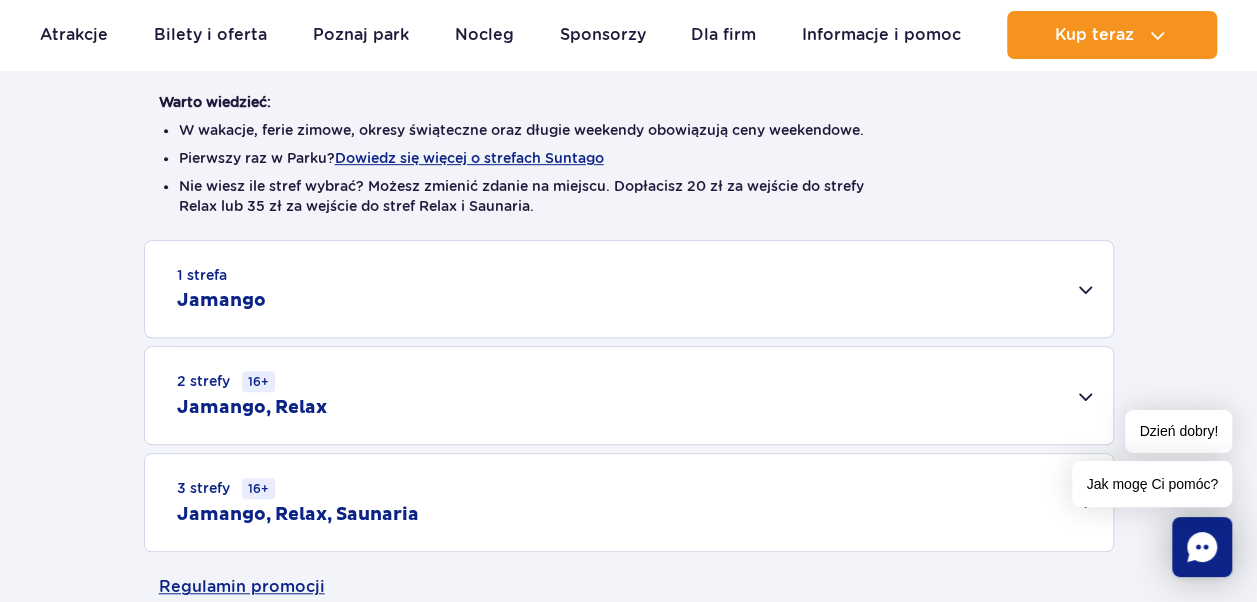 click on "1 strefa
Jamango" at bounding box center [629, 289] 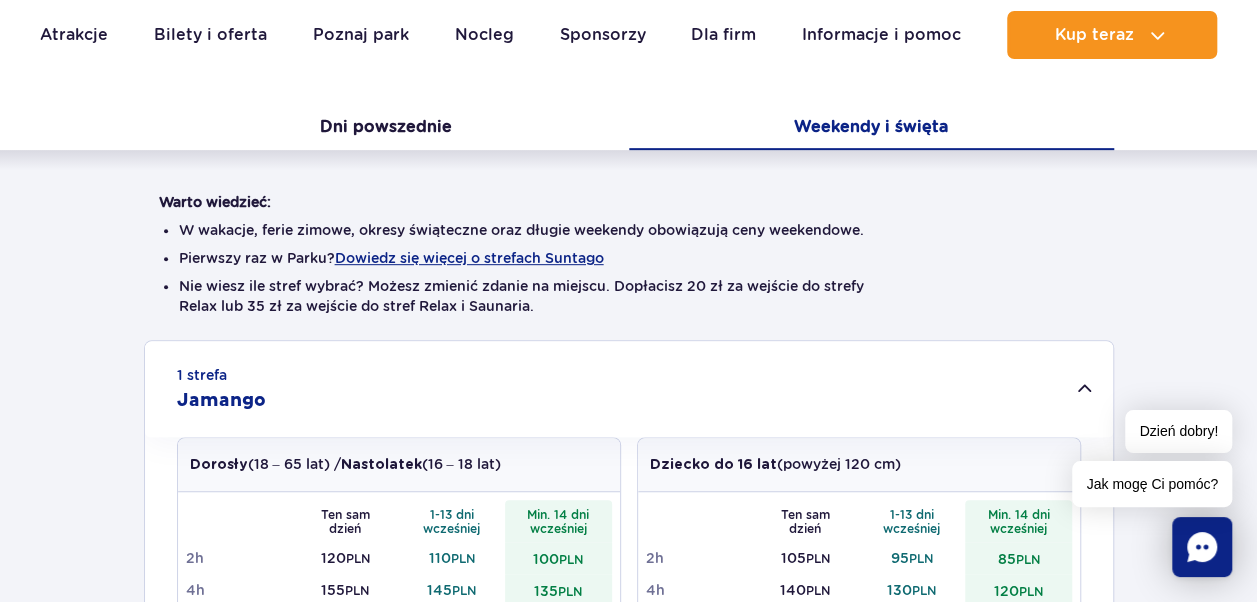 scroll, scrollTop: 700, scrollLeft: 0, axis: vertical 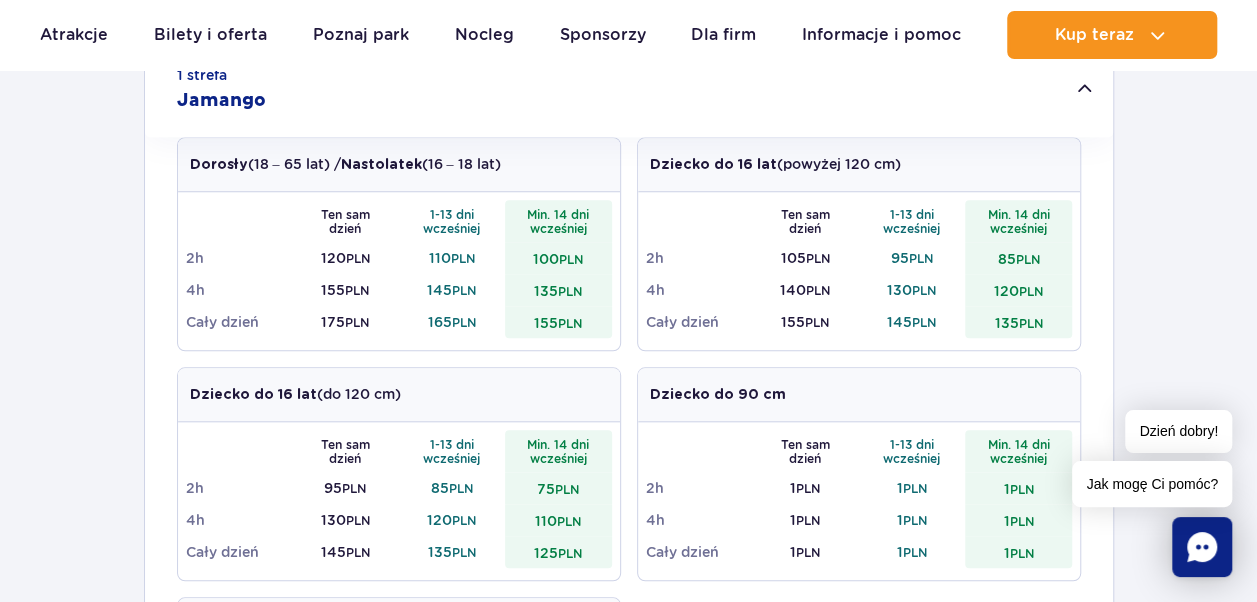 click on "175  PLN" at bounding box center [345, 322] 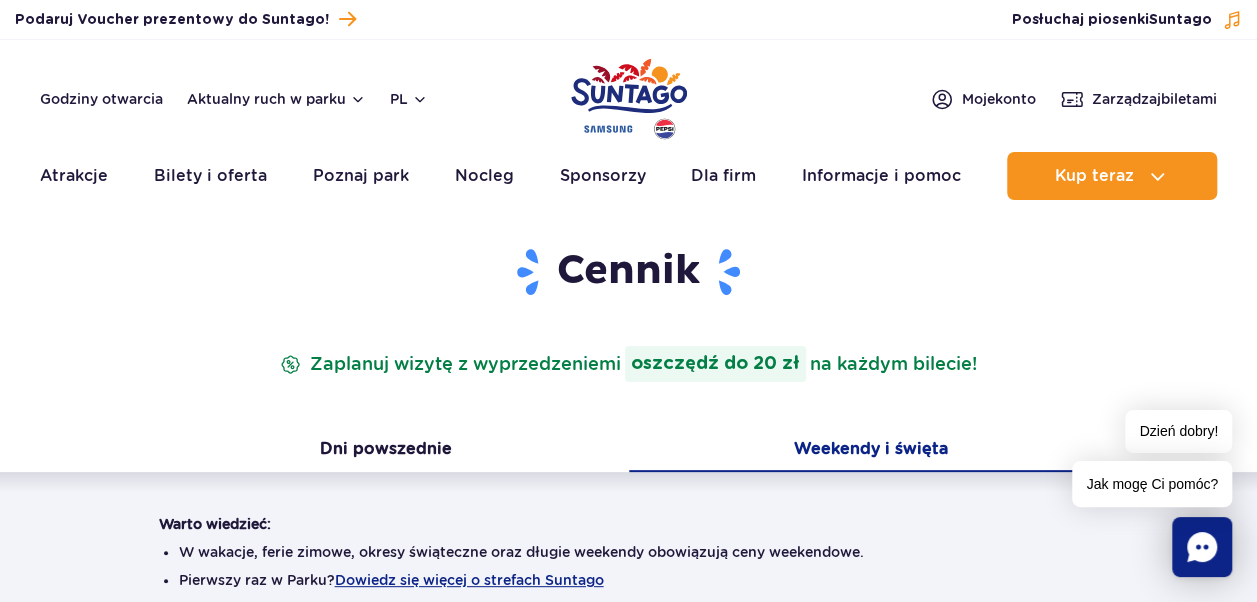 scroll, scrollTop: 0, scrollLeft: 0, axis: both 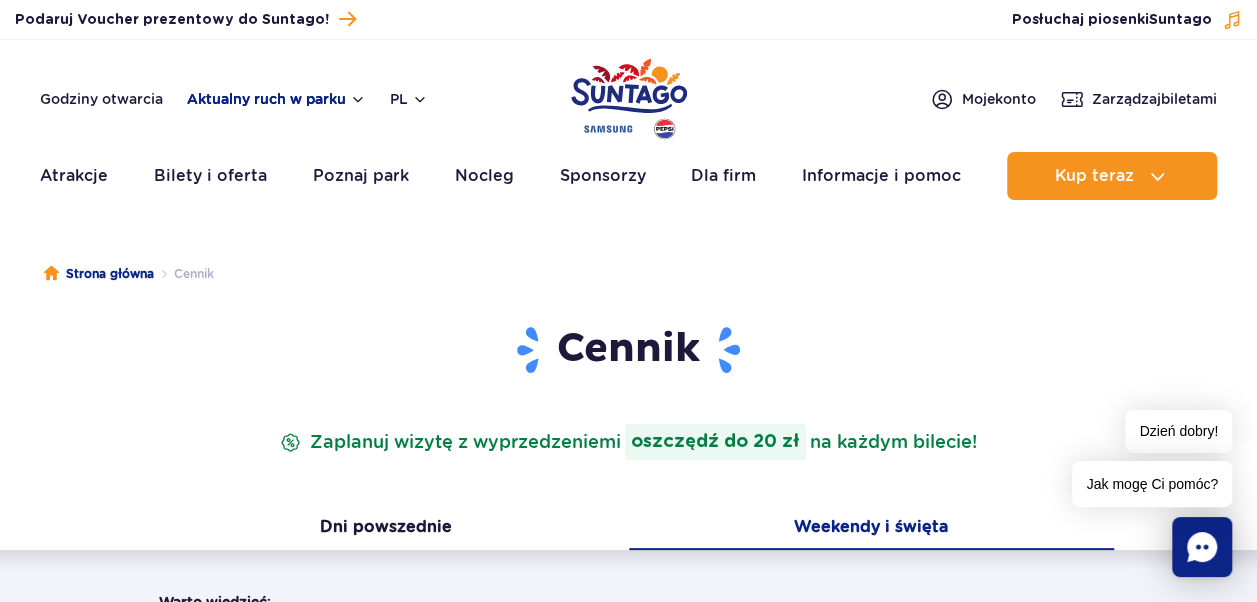 click on "Aktualny ruch w parku" at bounding box center (276, 99) 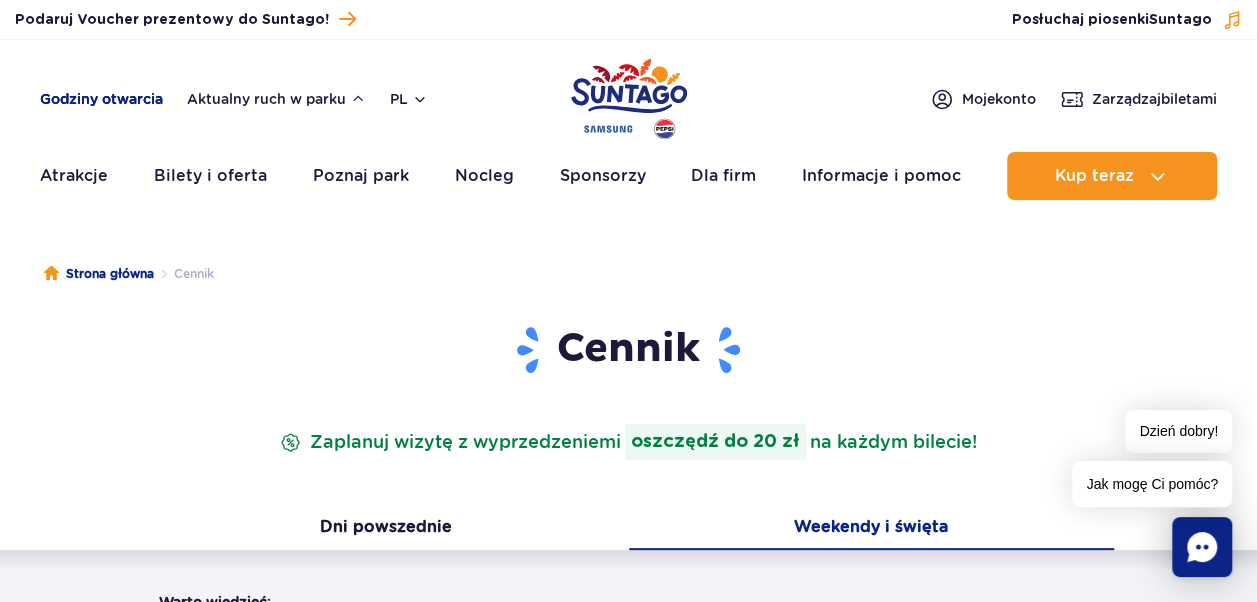 click on "Godziny otwarcia" at bounding box center (101, 99) 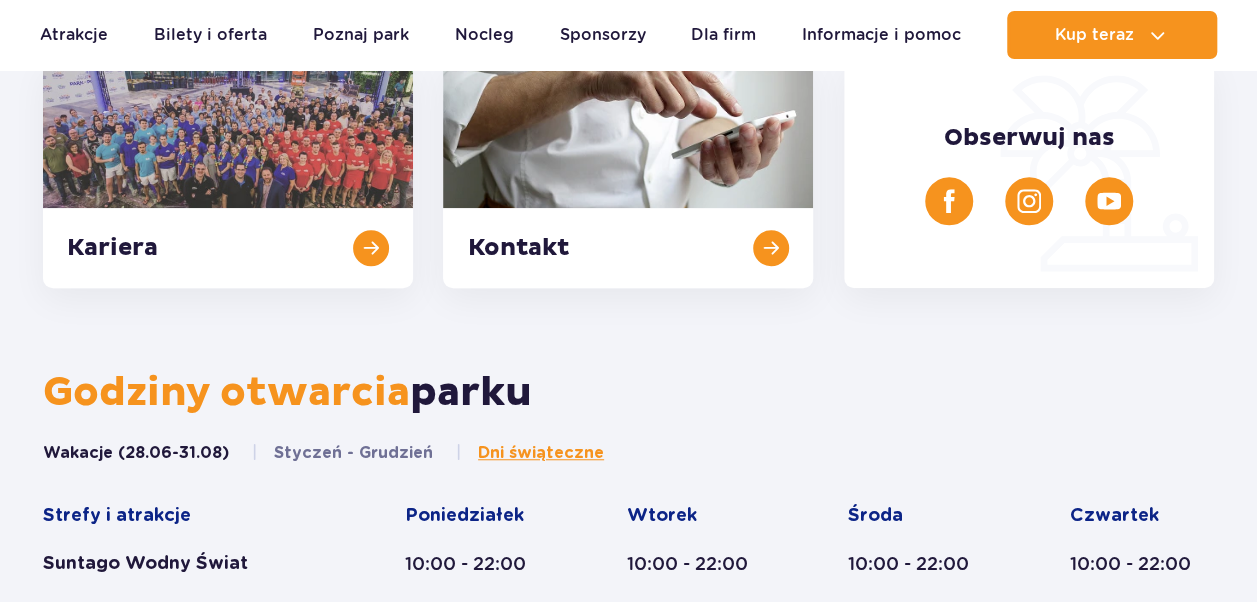 scroll, scrollTop: 826, scrollLeft: 0, axis: vertical 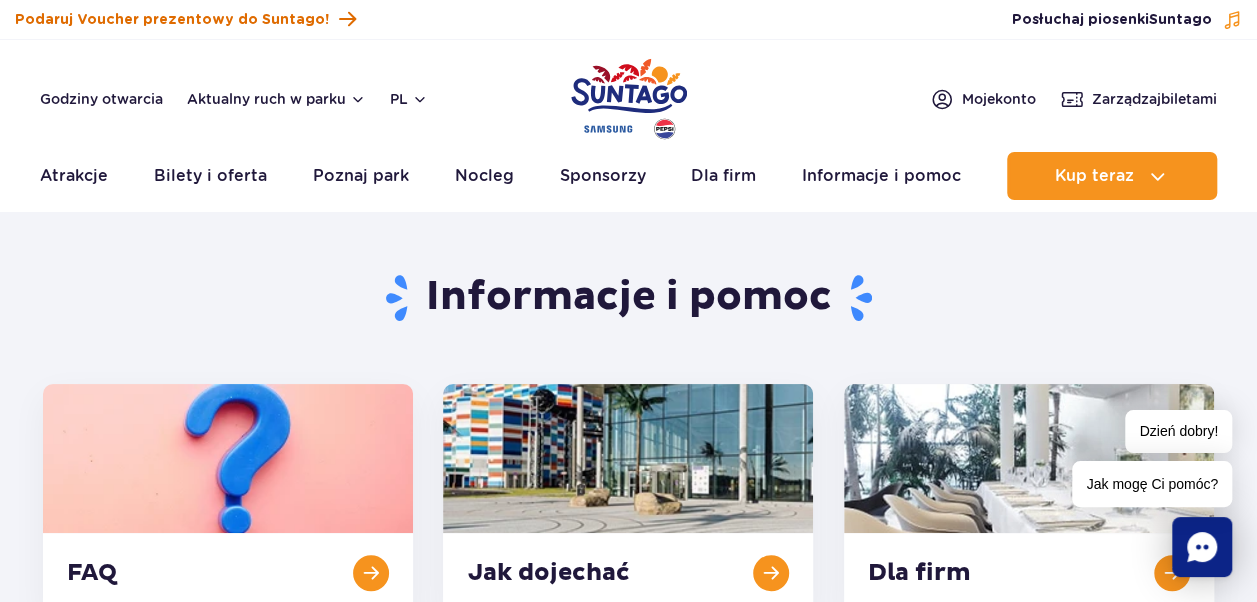 click on "Podaruj Voucher prezentowy do Suntago!" at bounding box center (185, 19) 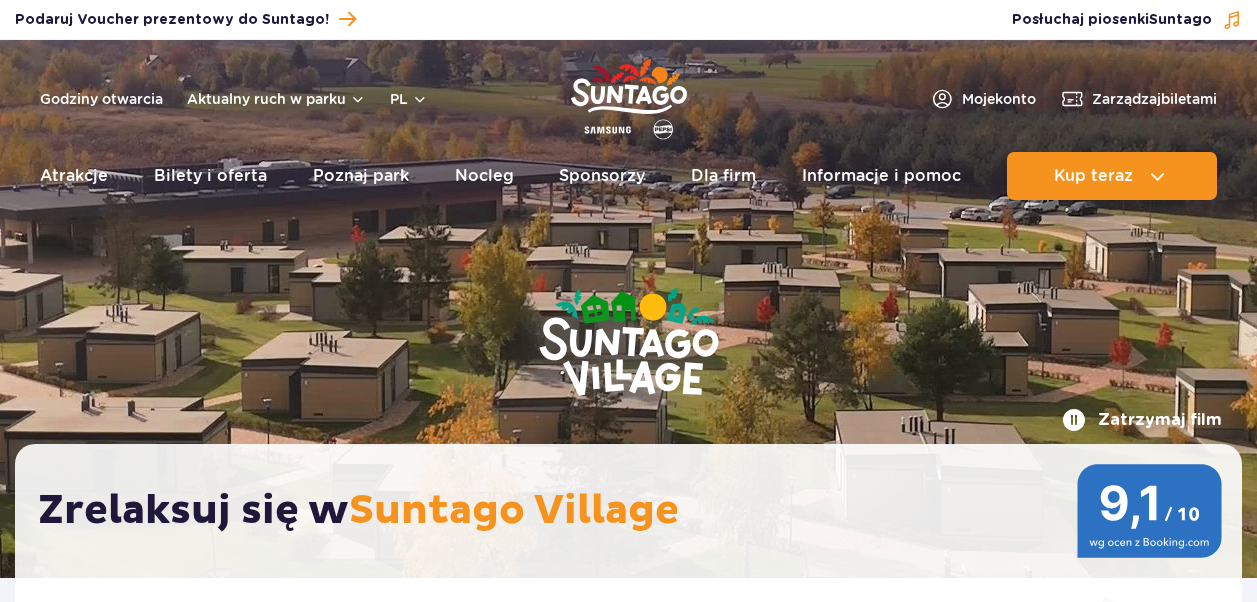 scroll, scrollTop: 0, scrollLeft: 0, axis: both 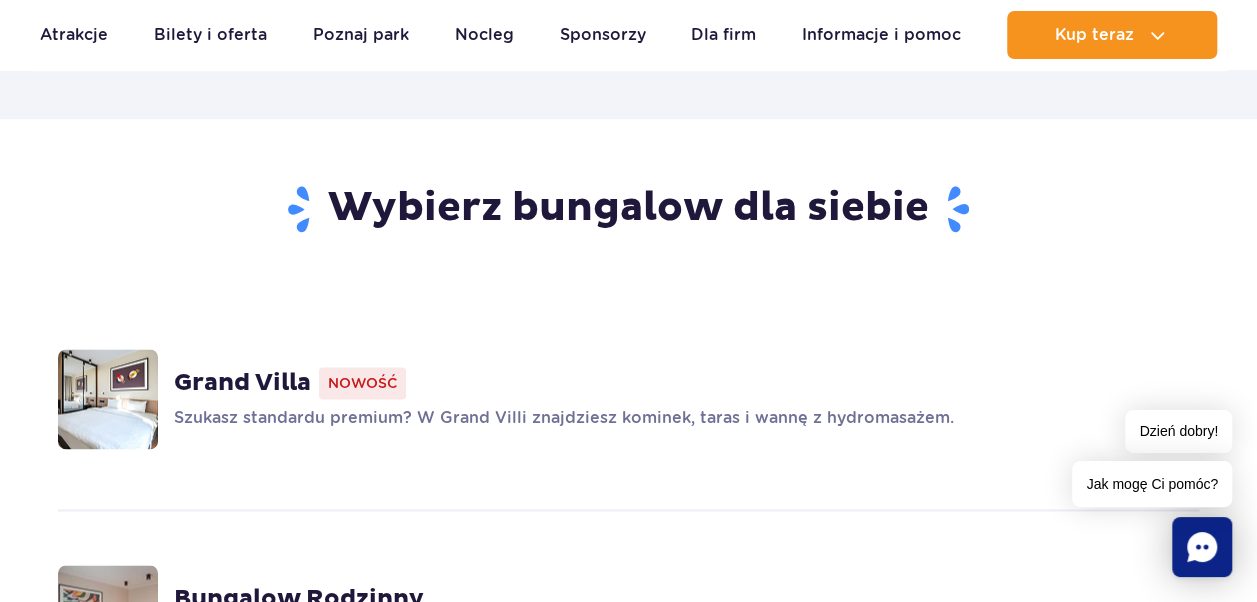click on "Grand Villa" at bounding box center [242, 383] 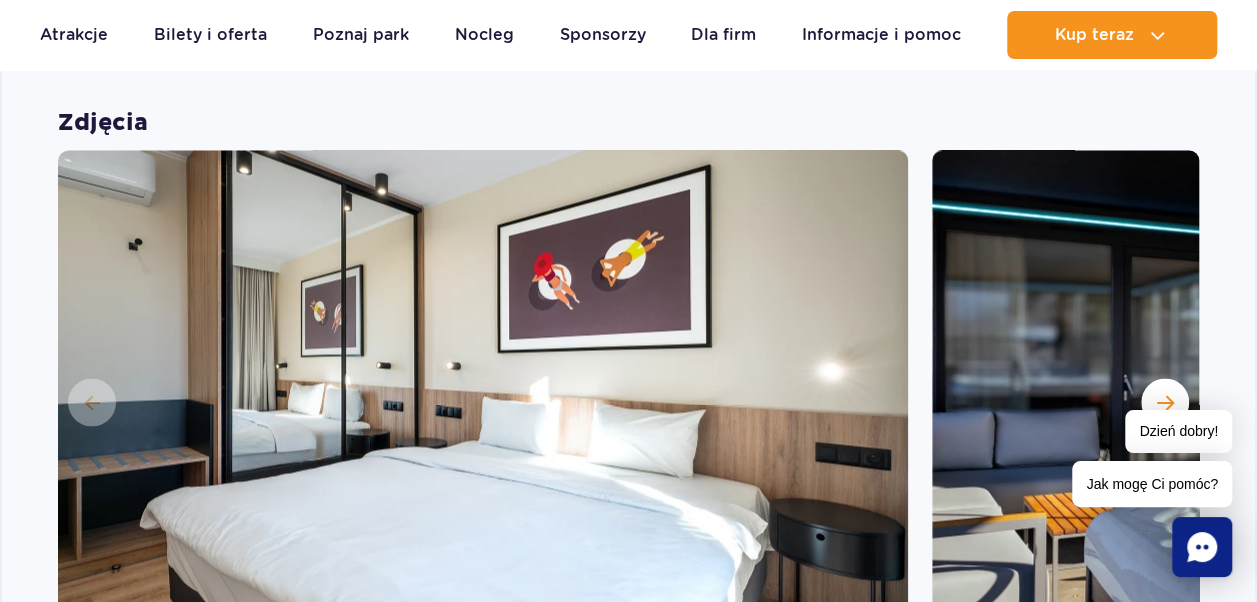 scroll, scrollTop: 1685, scrollLeft: 0, axis: vertical 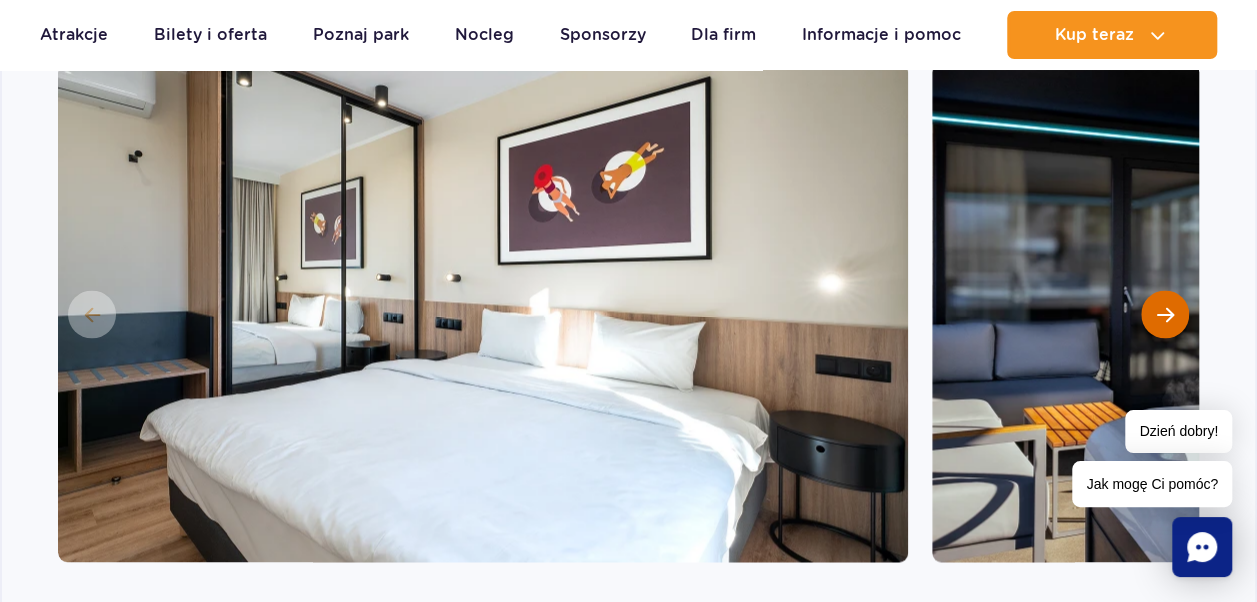 click at bounding box center (1165, 314) 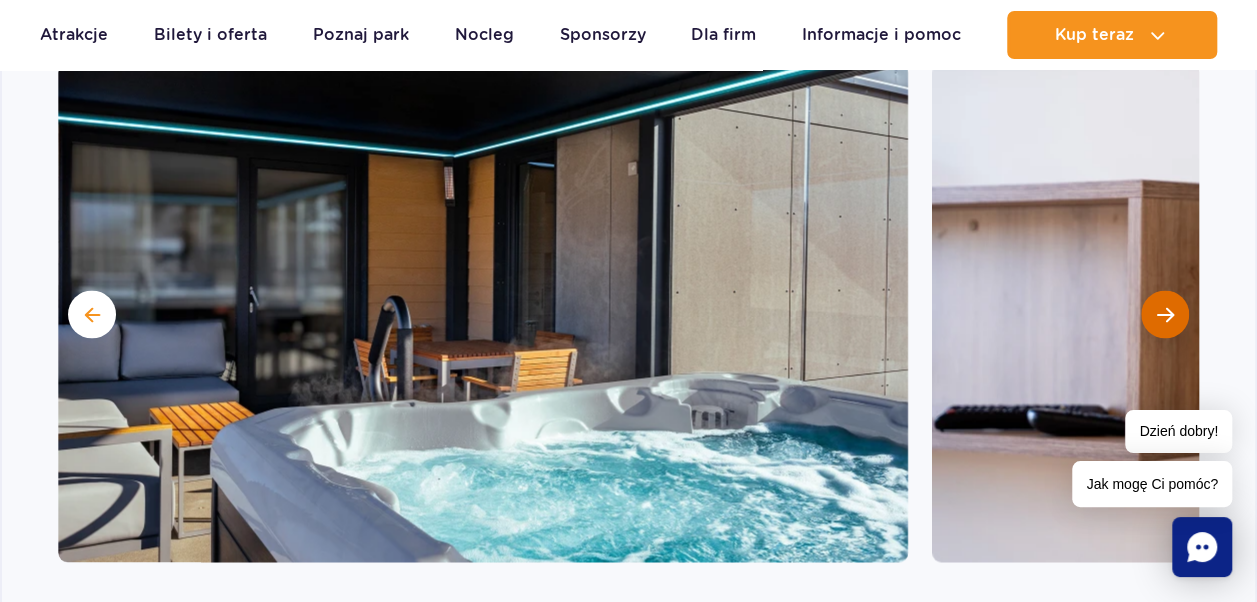 click at bounding box center [1165, 314] 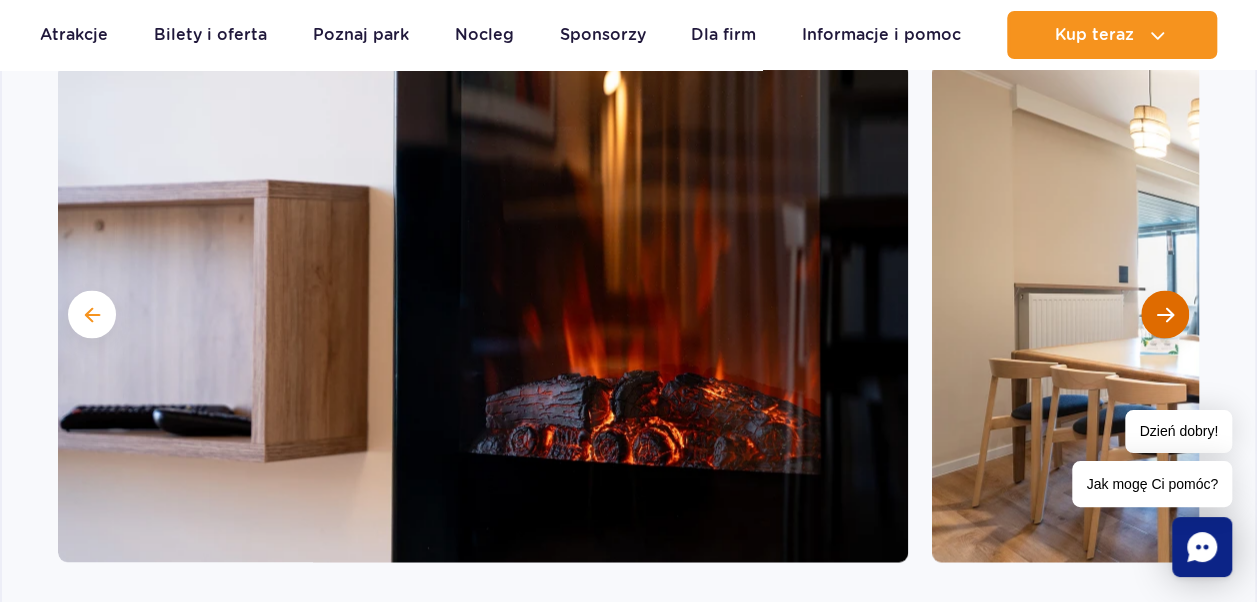 click at bounding box center [1165, 314] 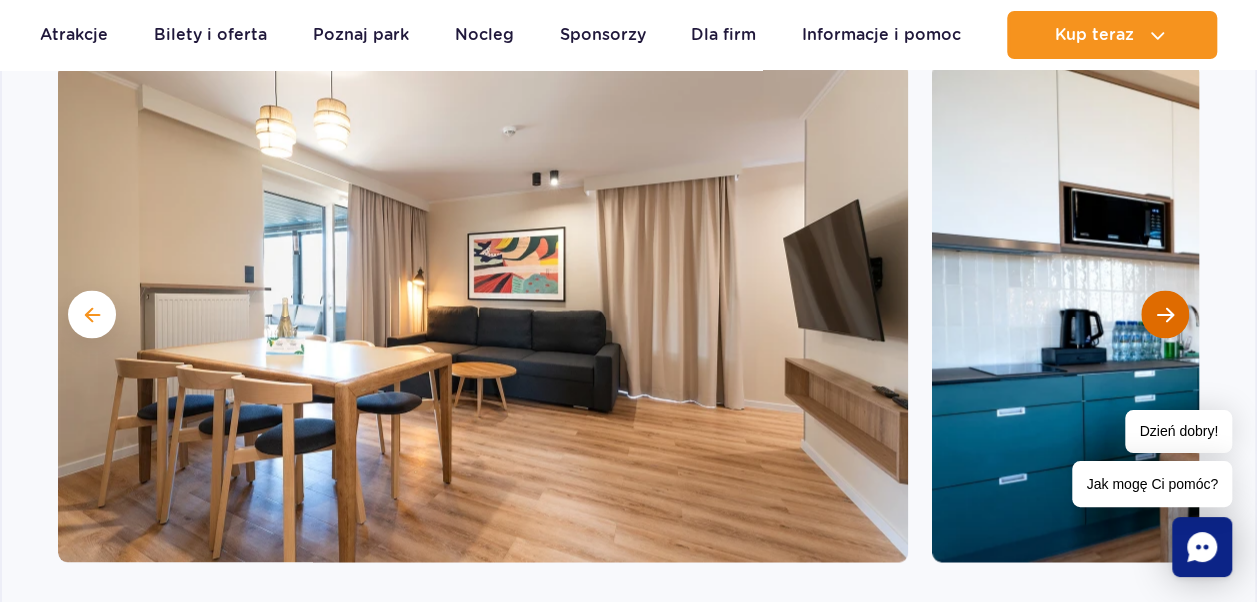 click at bounding box center [1165, 314] 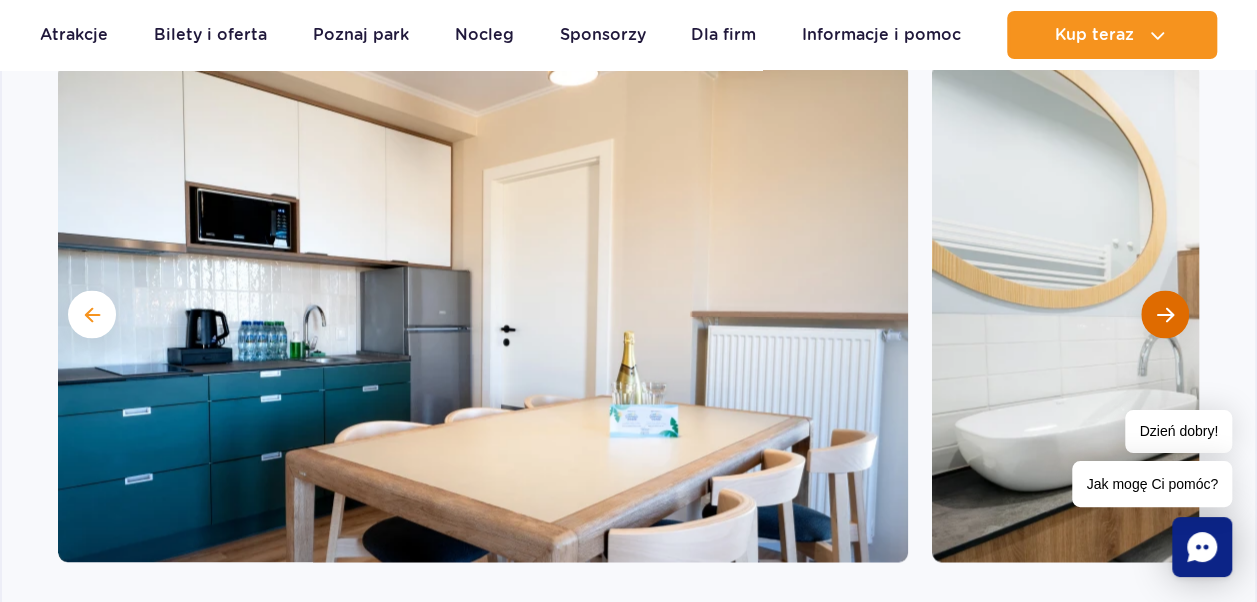 click at bounding box center [1165, 314] 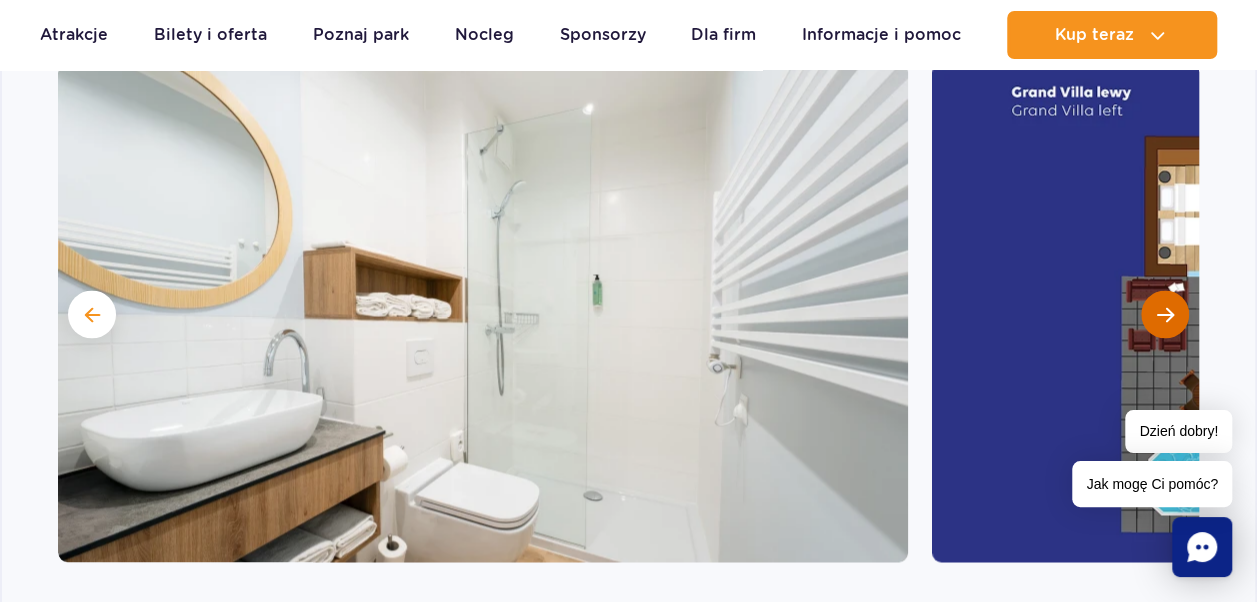 click at bounding box center (1165, 314) 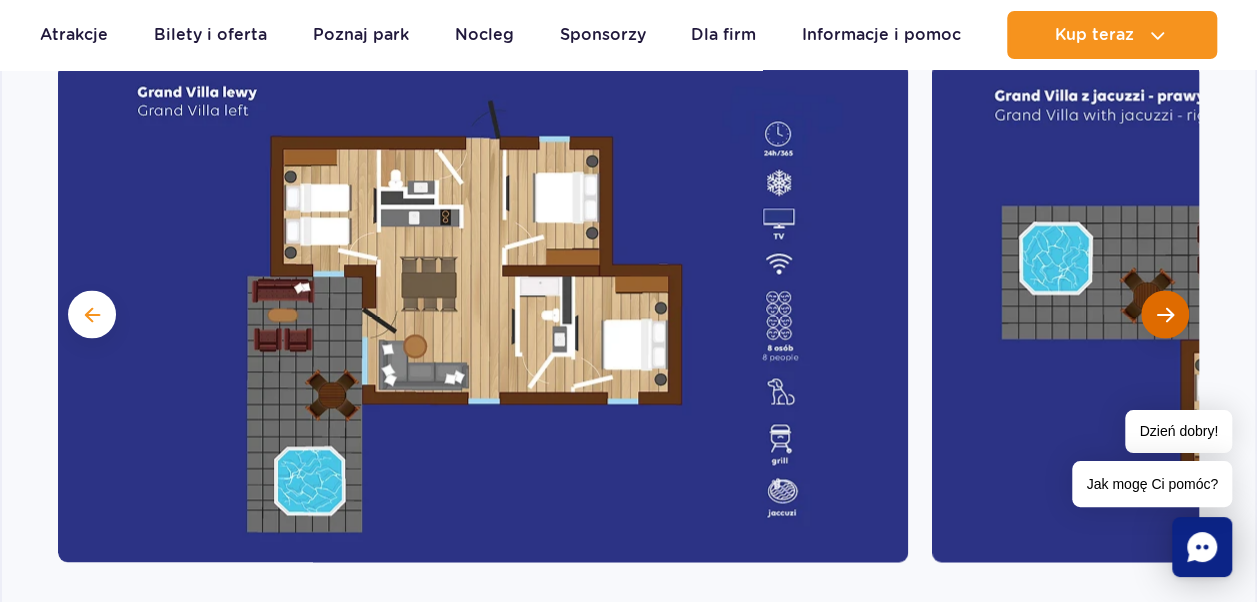 click at bounding box center (1165, 314) 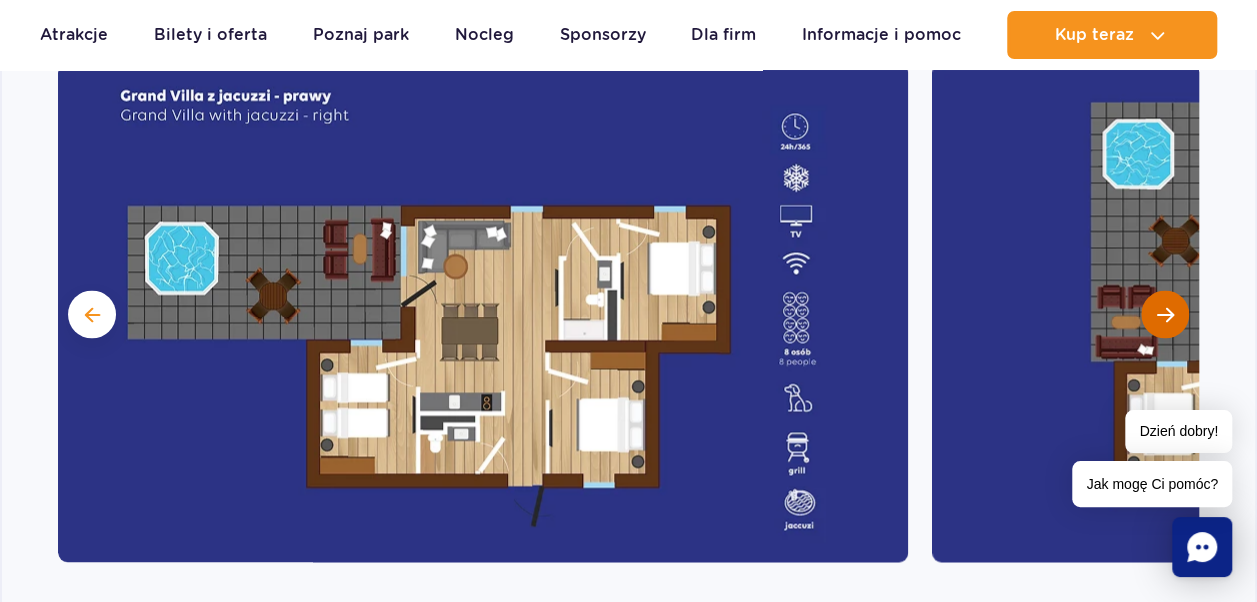 click at bounding box center [1165, 314] 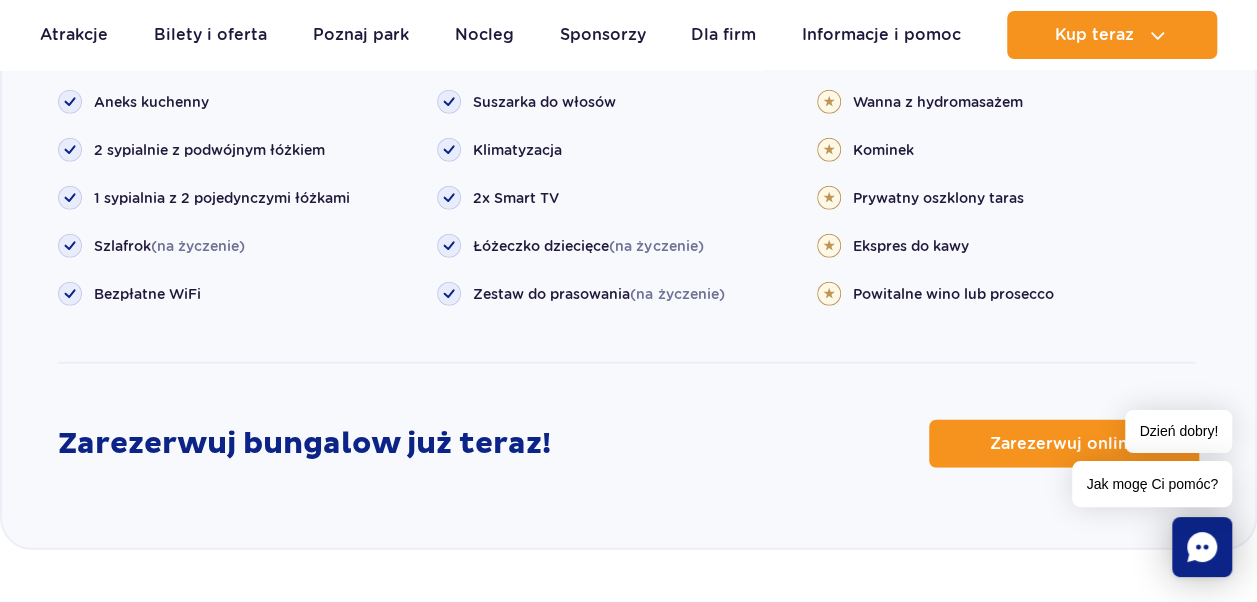 scroll, scrollTop: 2485, scrollLeft: 0, axis: vertical 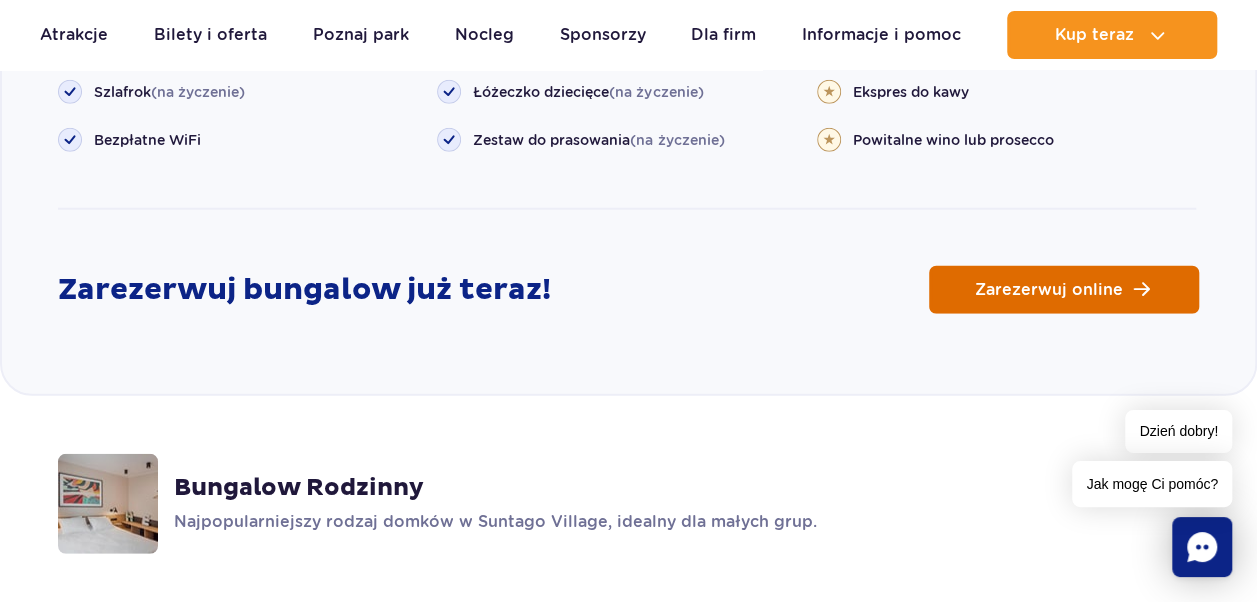 click on "Zarezerwuj online" at bounding box center (1064, 290) 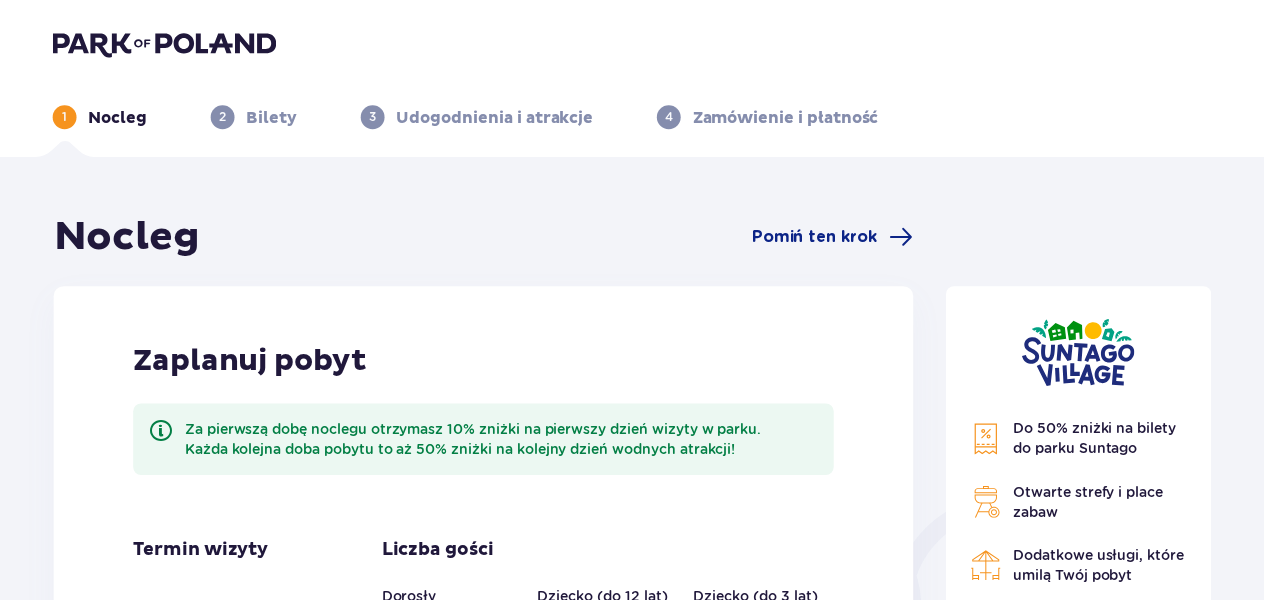 scroll, scrollTop: 0, scrollLeft: 0, axis: both 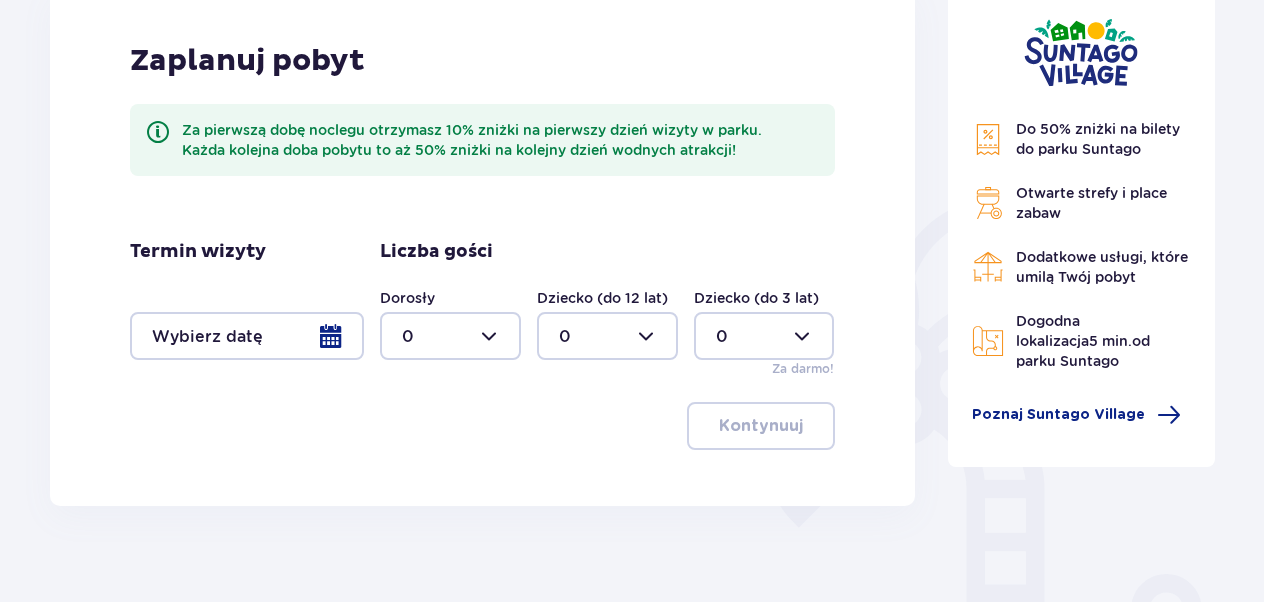 click at bounding box center (247, 336) 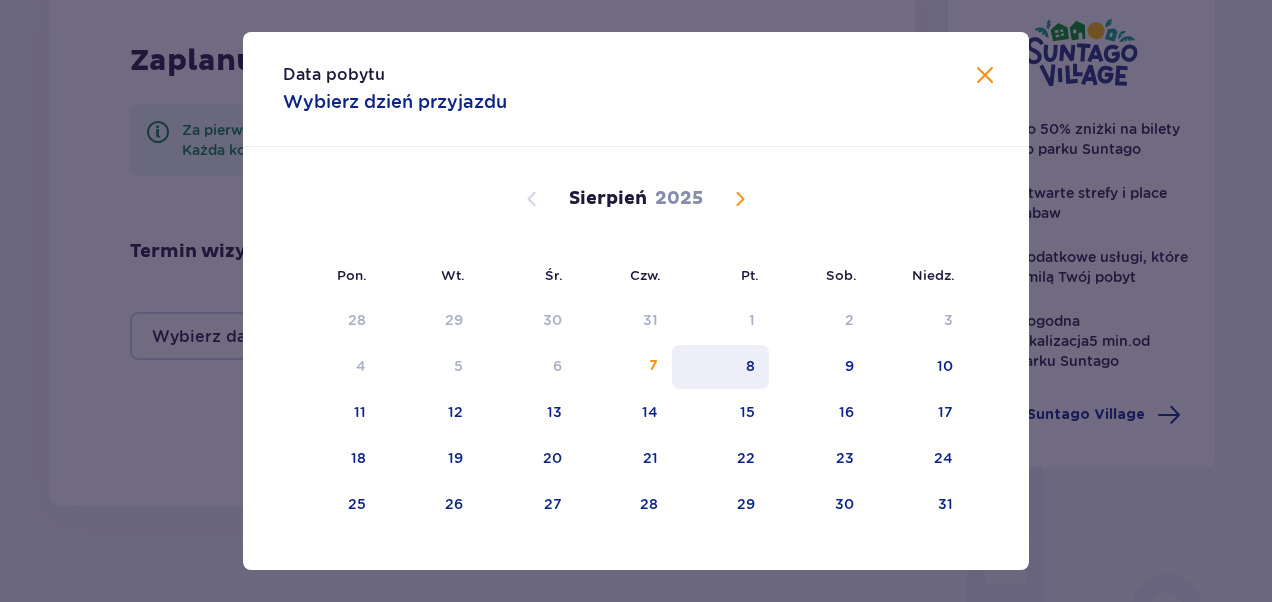 click on "8" at bounding box center [750, 366] 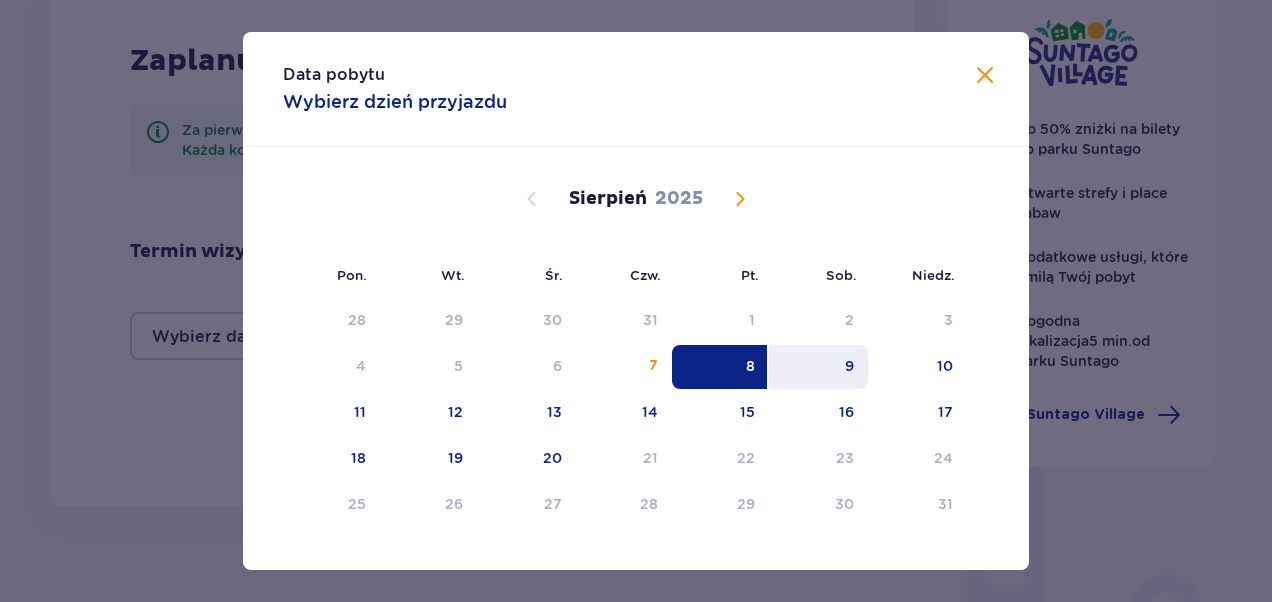 click on "9" at bounding box center (818, 367) 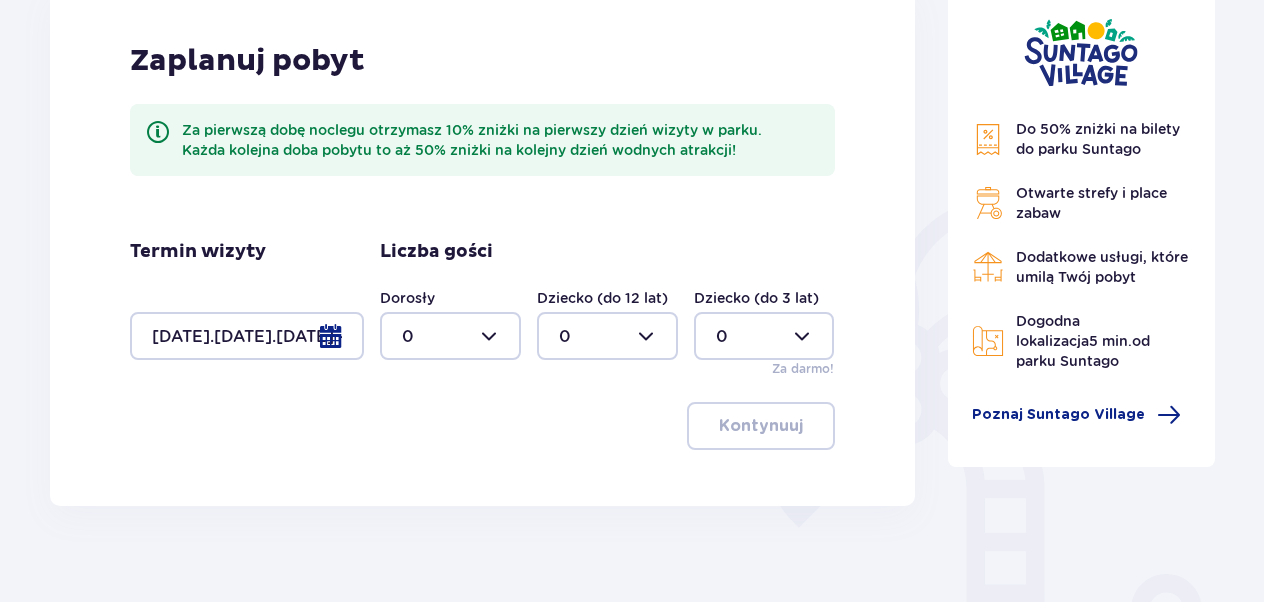 click at bounding box center (450, 336) 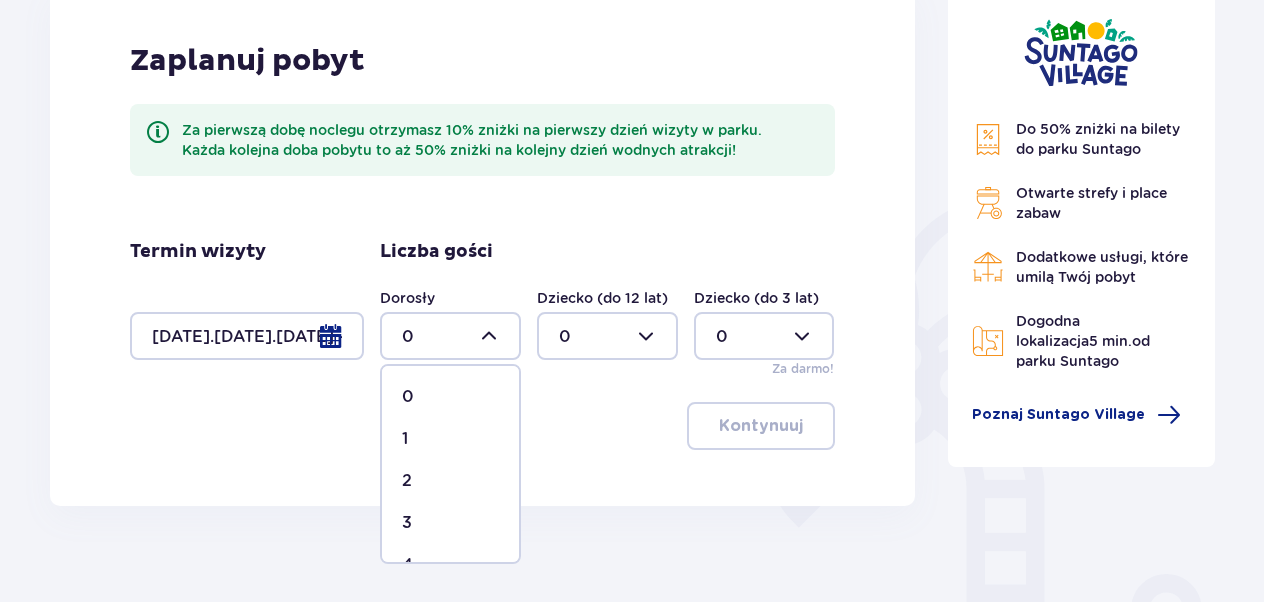 click on "2" at bounding box center [450, 481] 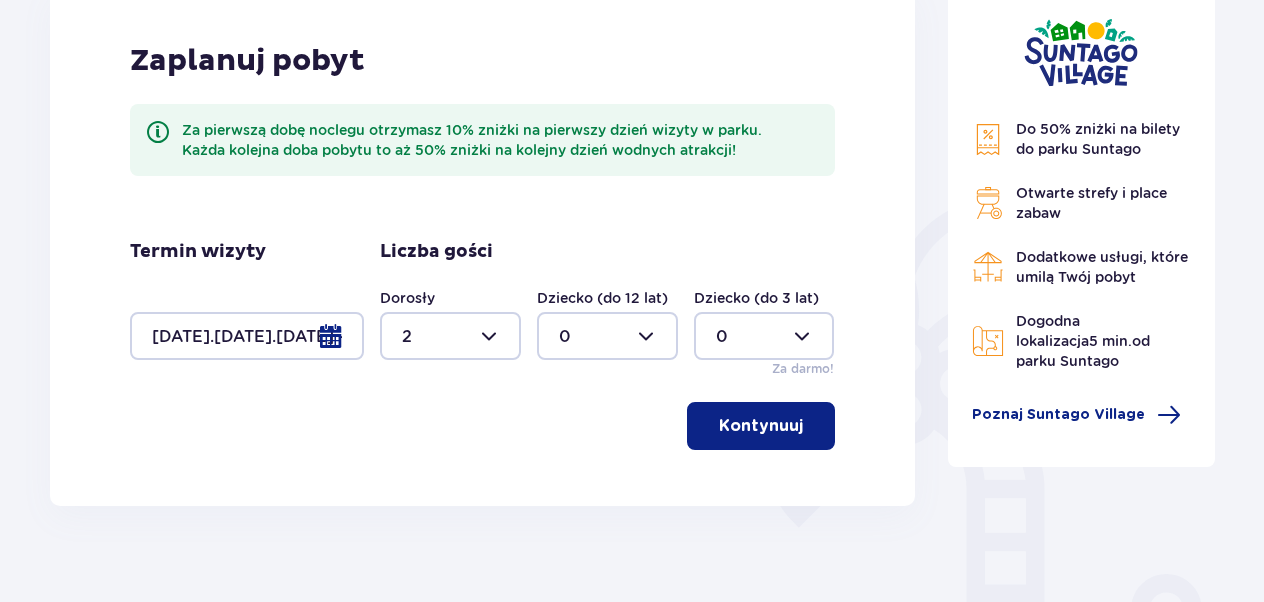 drag, startPoint x: 676, startPoint y: 337, endPoint x: 654, endPoint y: 347, distance: 24.166092 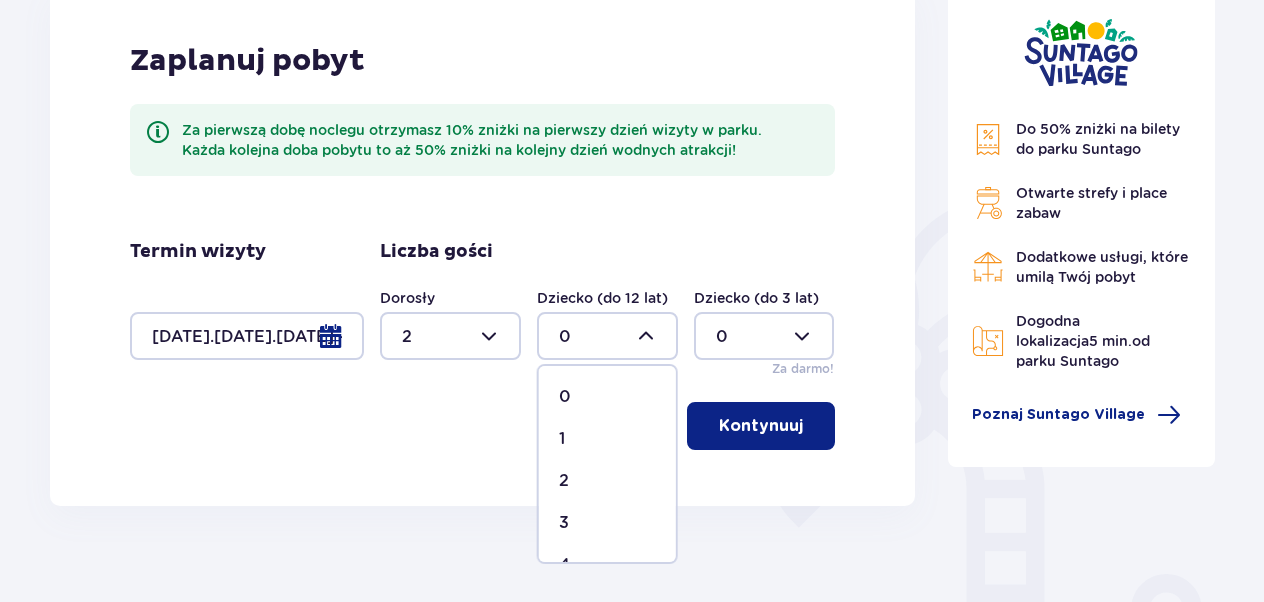 click on "0" at bounding box center [607, 397] 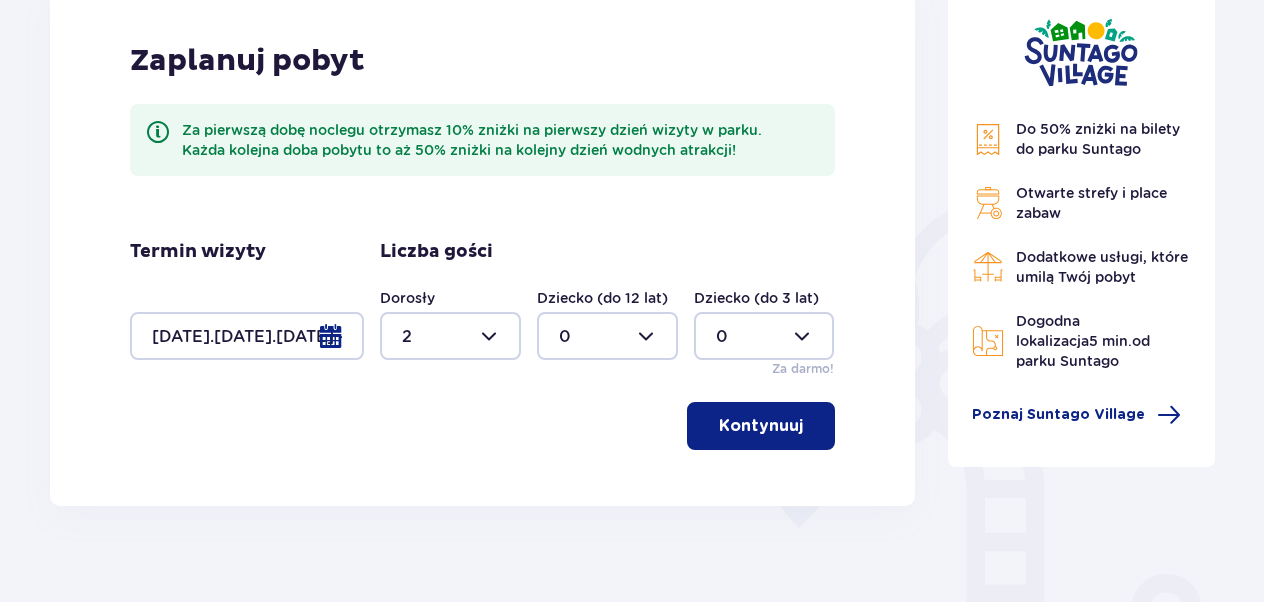 click at bounding box center (764, 336) 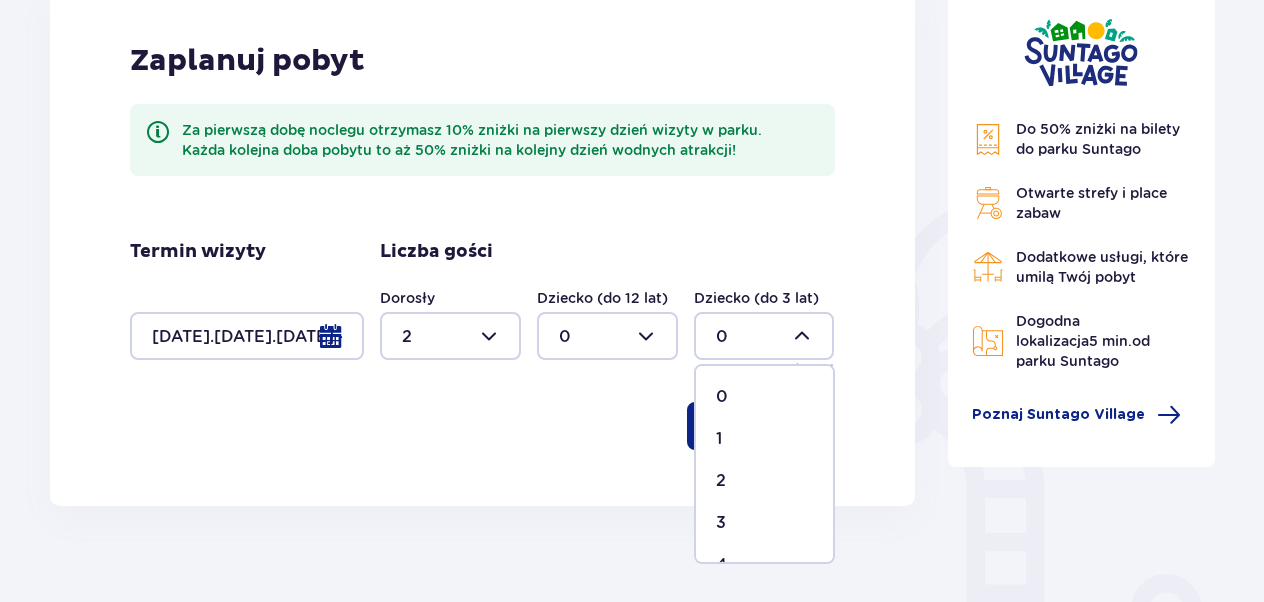 click on "Dorosły   2 Dziecko (do 12 lat)   0 Dziecko (do 3 lat)   0 Za darmo!" at bounding box center [607, 333] 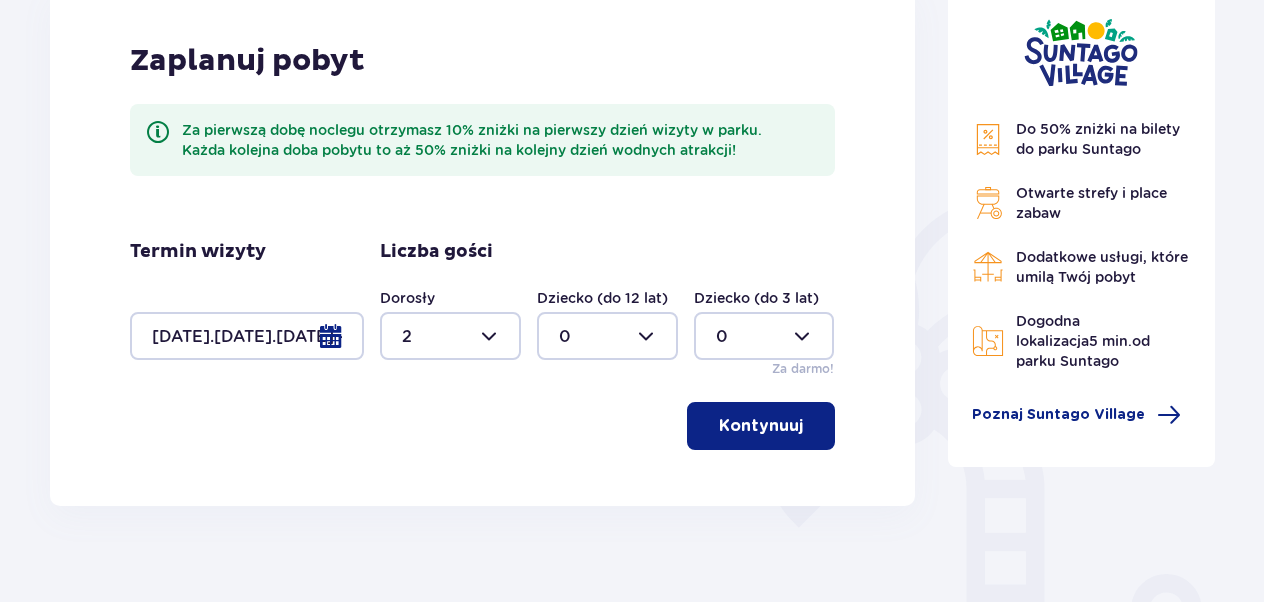 click at bounding box center (607, 336) 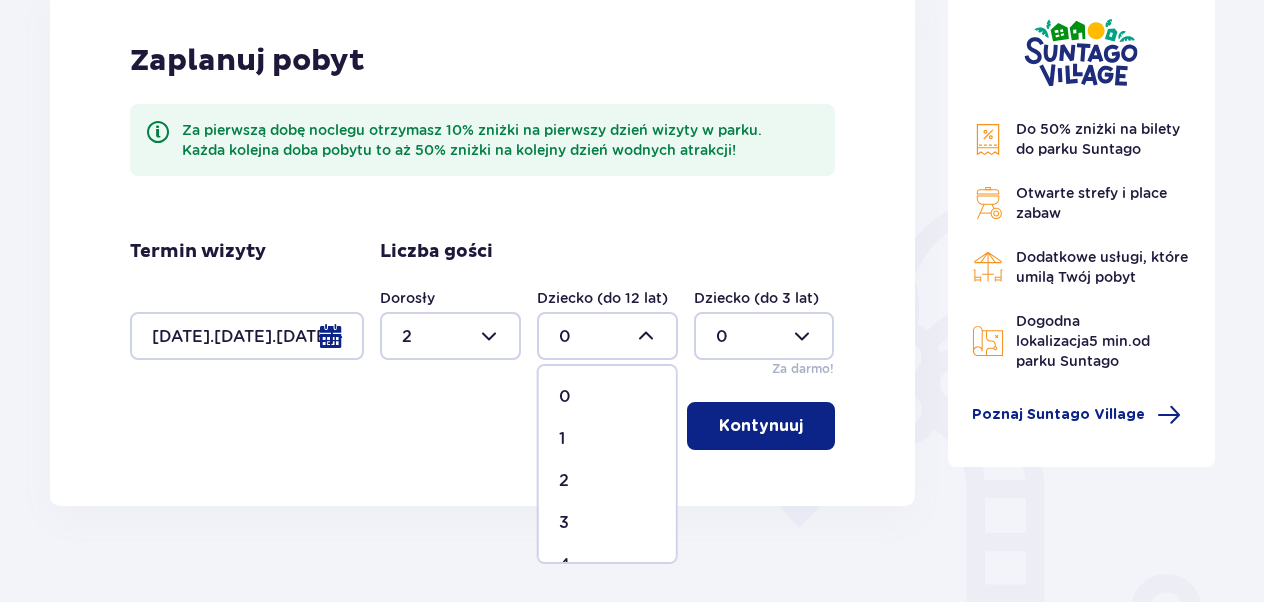 click on "1" at bounding box center (607, 439) 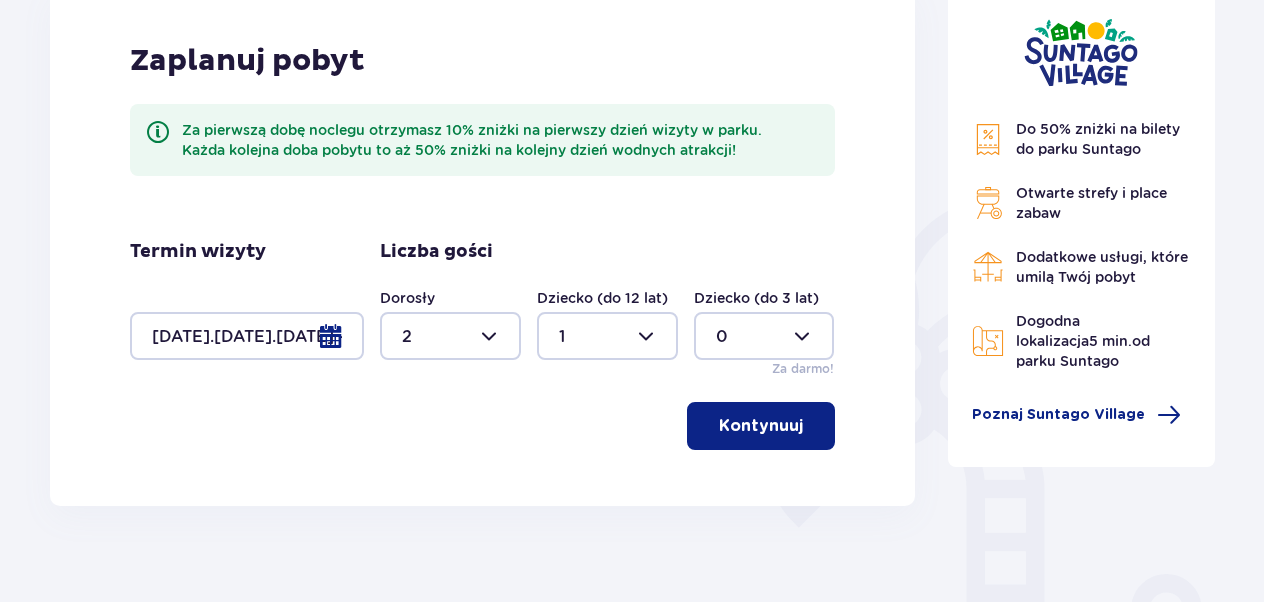 click at bounding box center (807, 426) 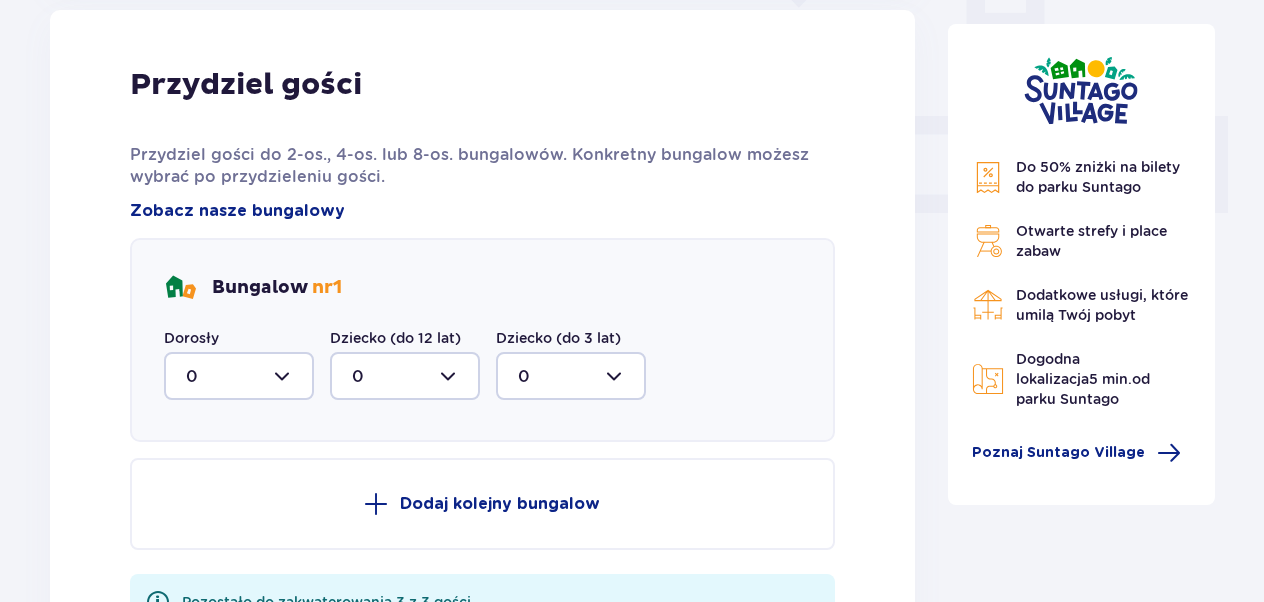 scroll, scrollTop: 1006, scrollLeft: 0, axis: vertical 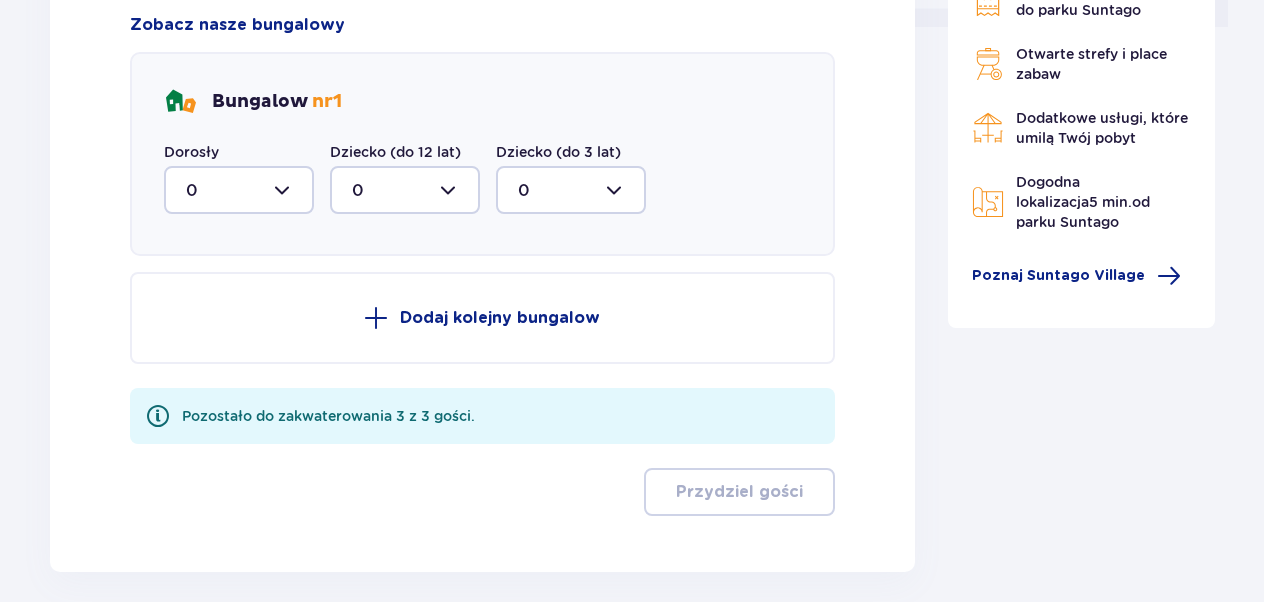 click at bounding box center (239, 190) 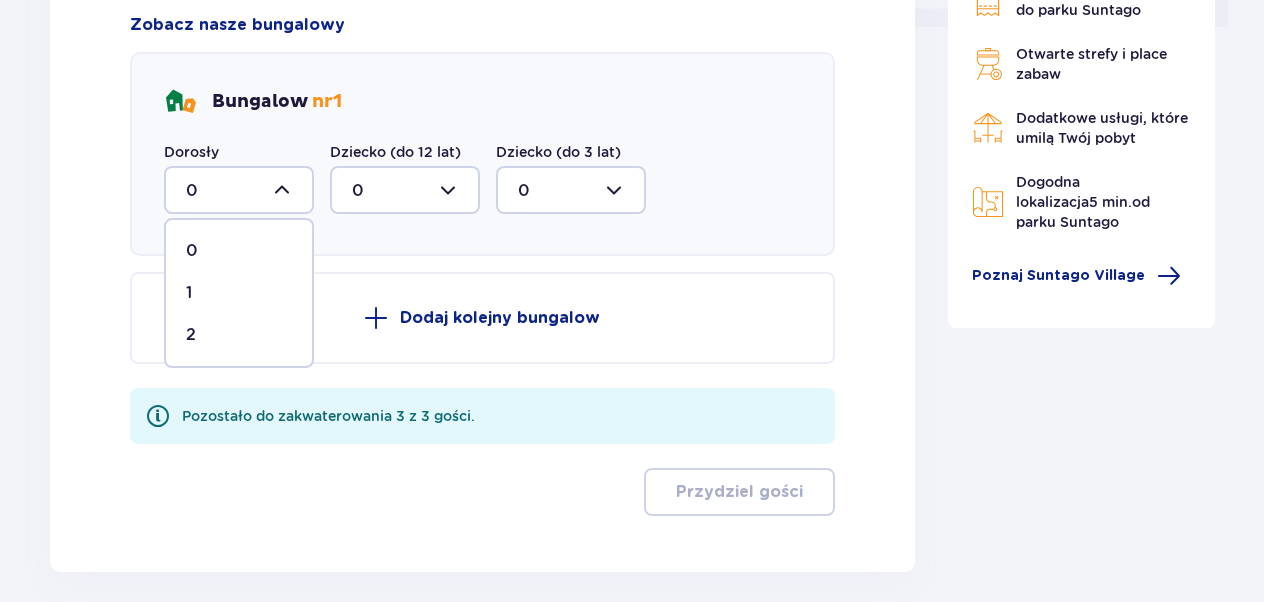 click on "2" at bounding box center (239, 335) 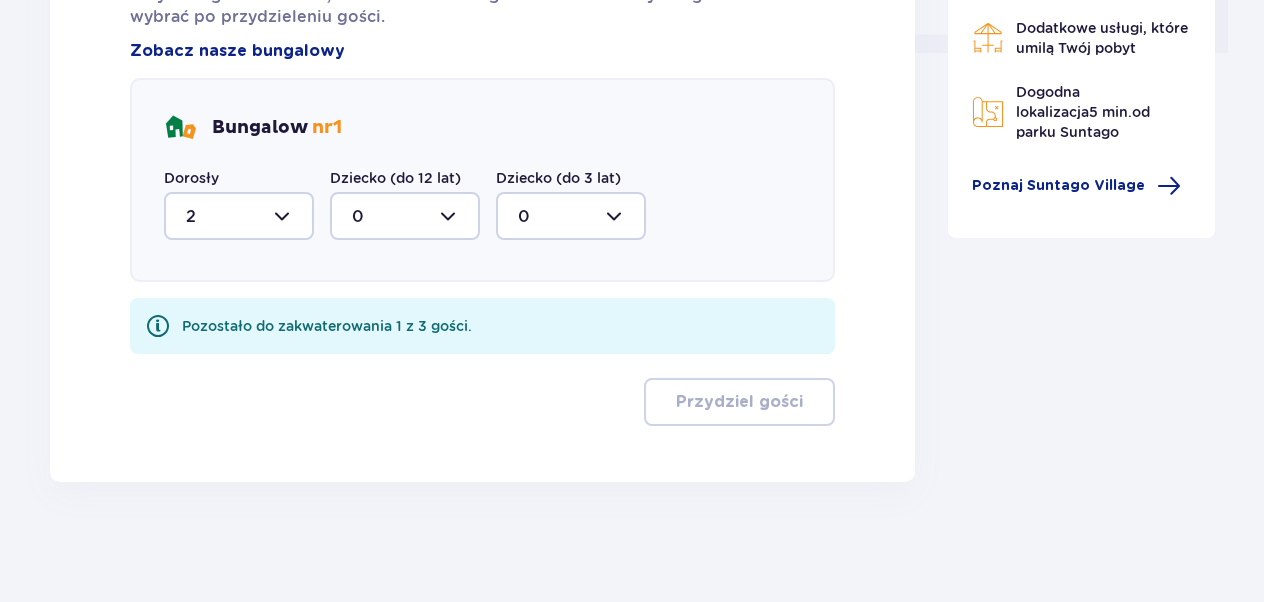 scroll, scrollTop: 980, scrollLeft: 0, axis: vertical 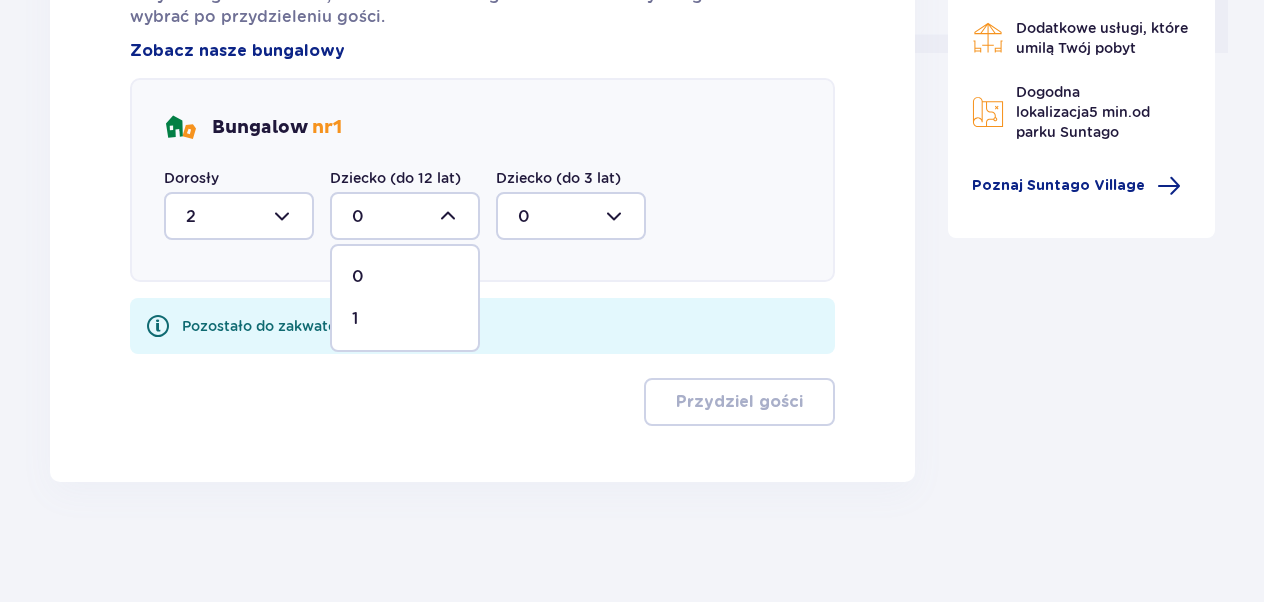 click on "1" at bounding box center (405, 319) 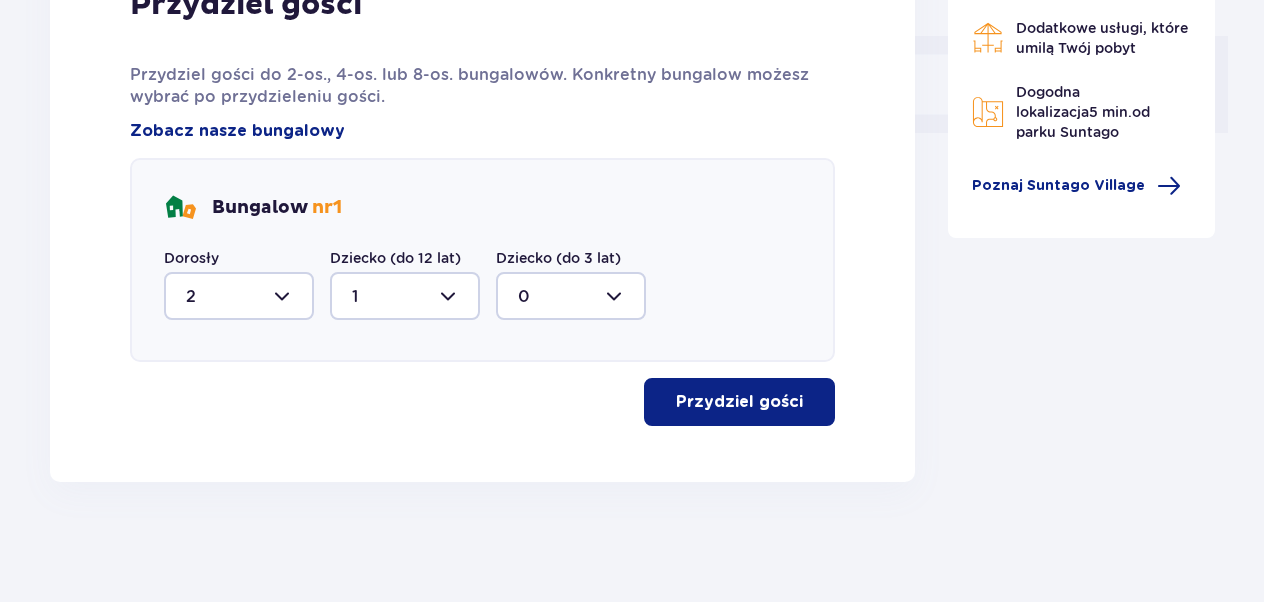 scroll, scrollTop: 900, scrollLeft: 0, axis: vertical 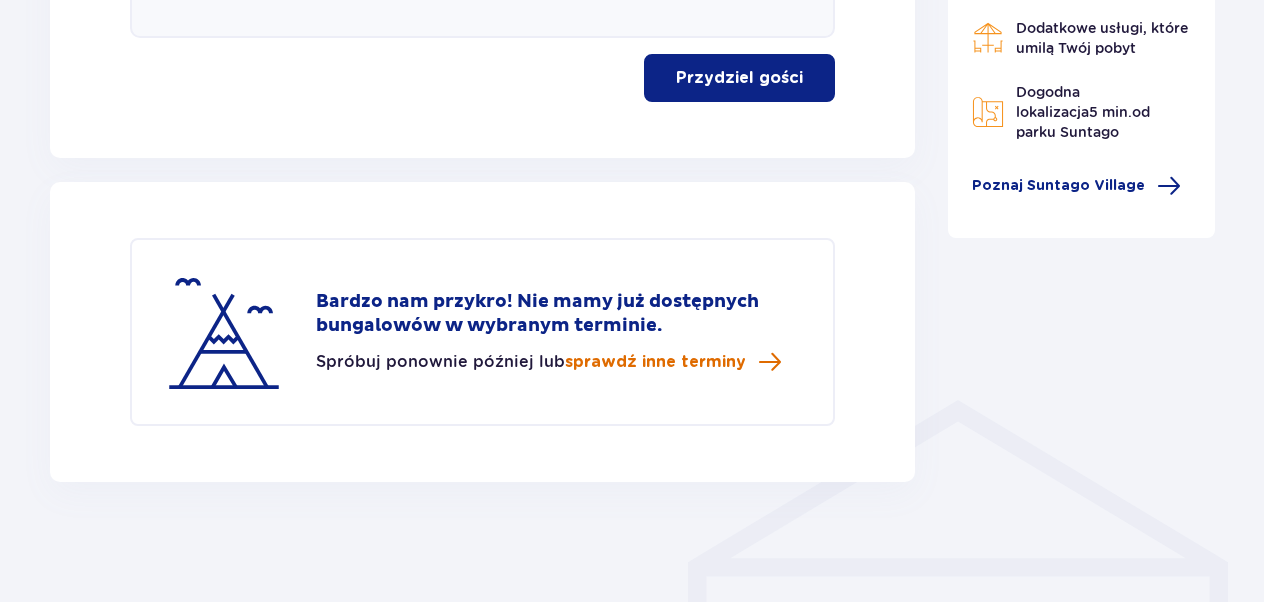 click on "sprawdź inne terminy" at bounding box center [655, 362] 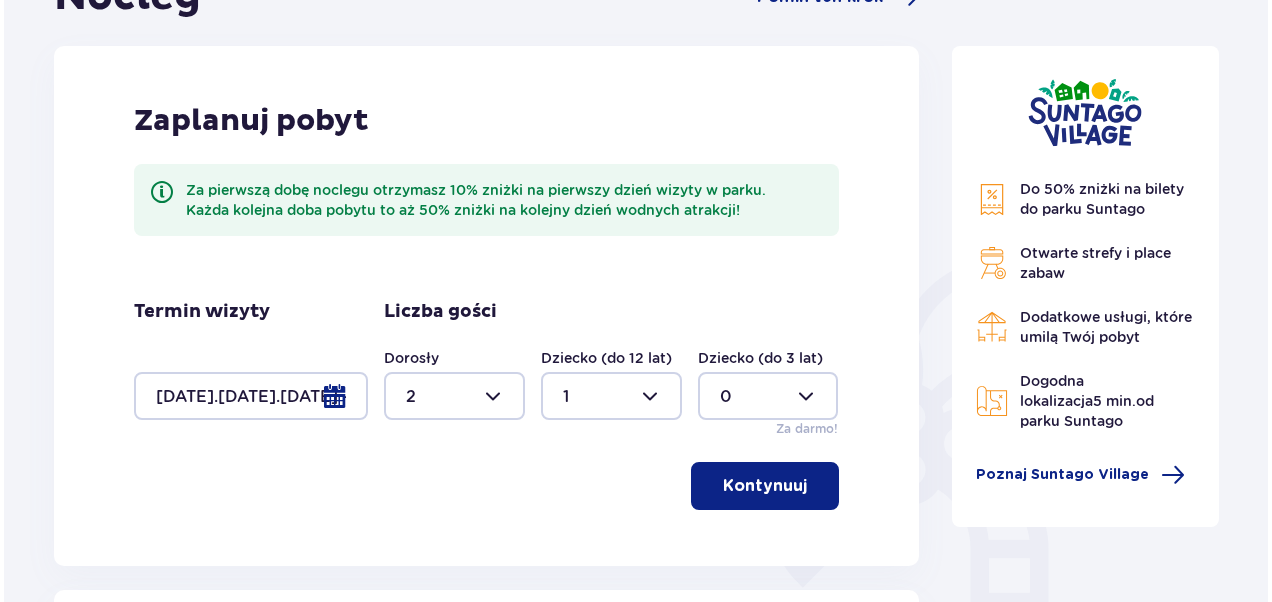 scroll, scrollTop: 236, scrollLeft: 0, axis: vertical 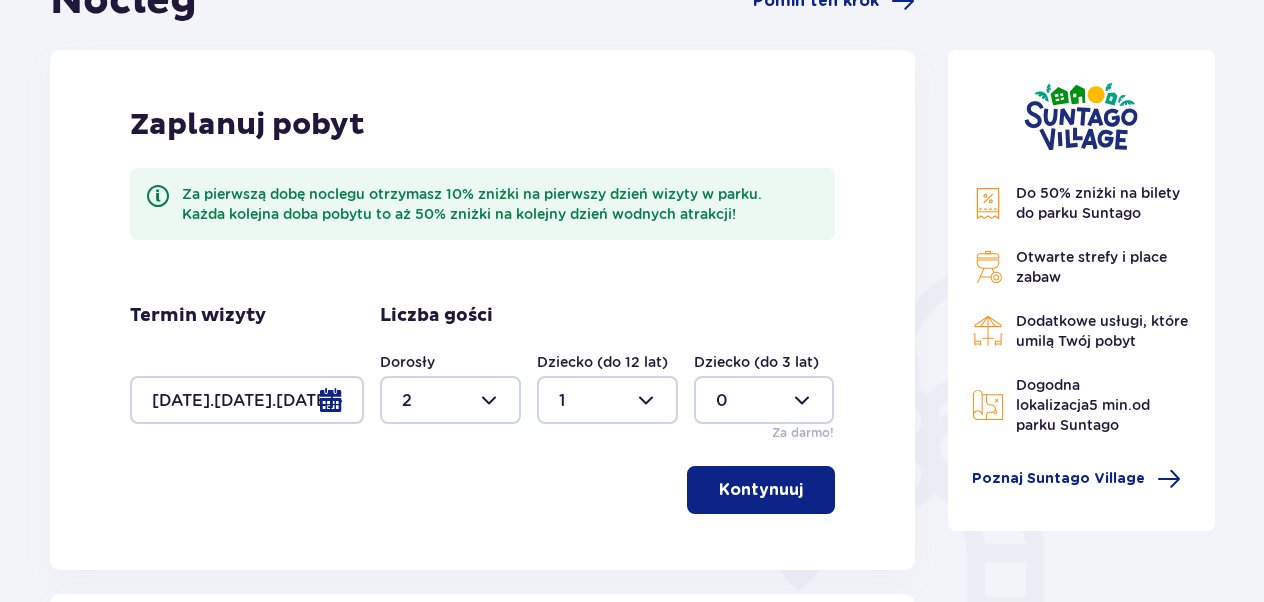 click at bounding box center [247, 400] 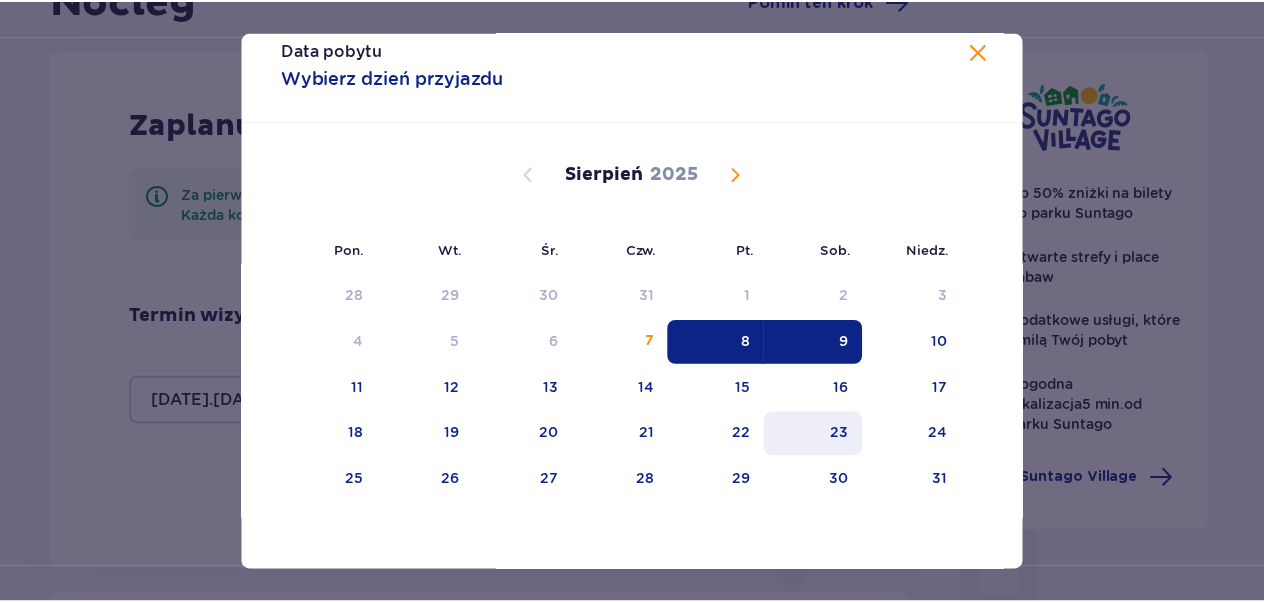 scroll, scrollTop: 30, scrollLeft: 0, axis: vertical 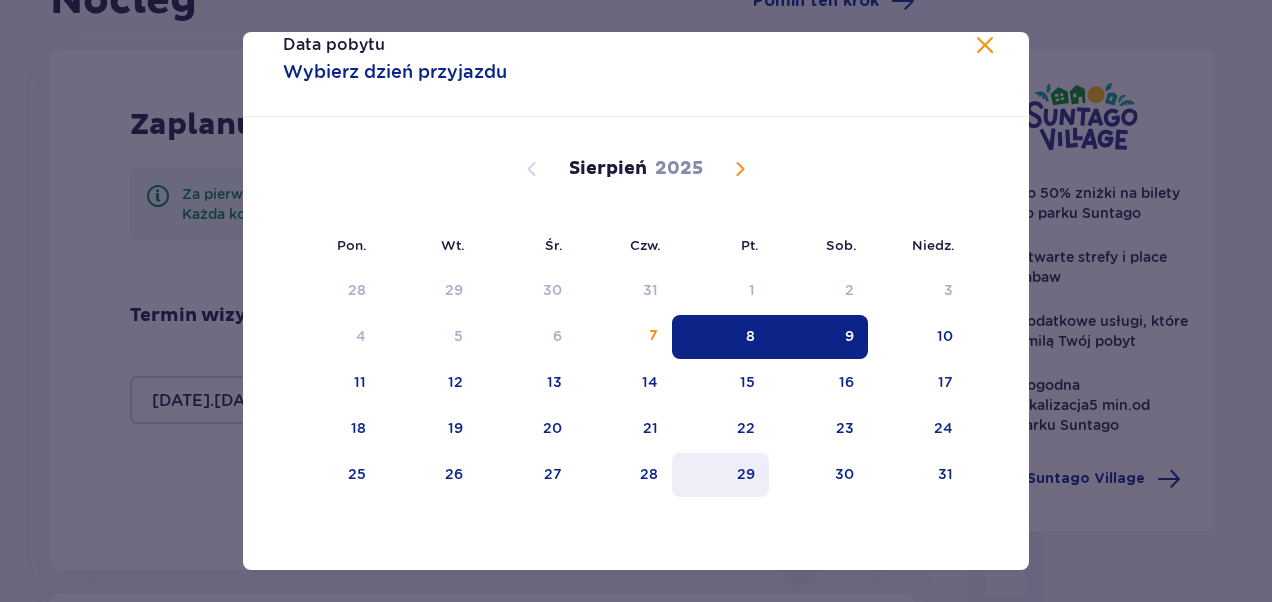 click on "29" at bounding box center (720, 475) 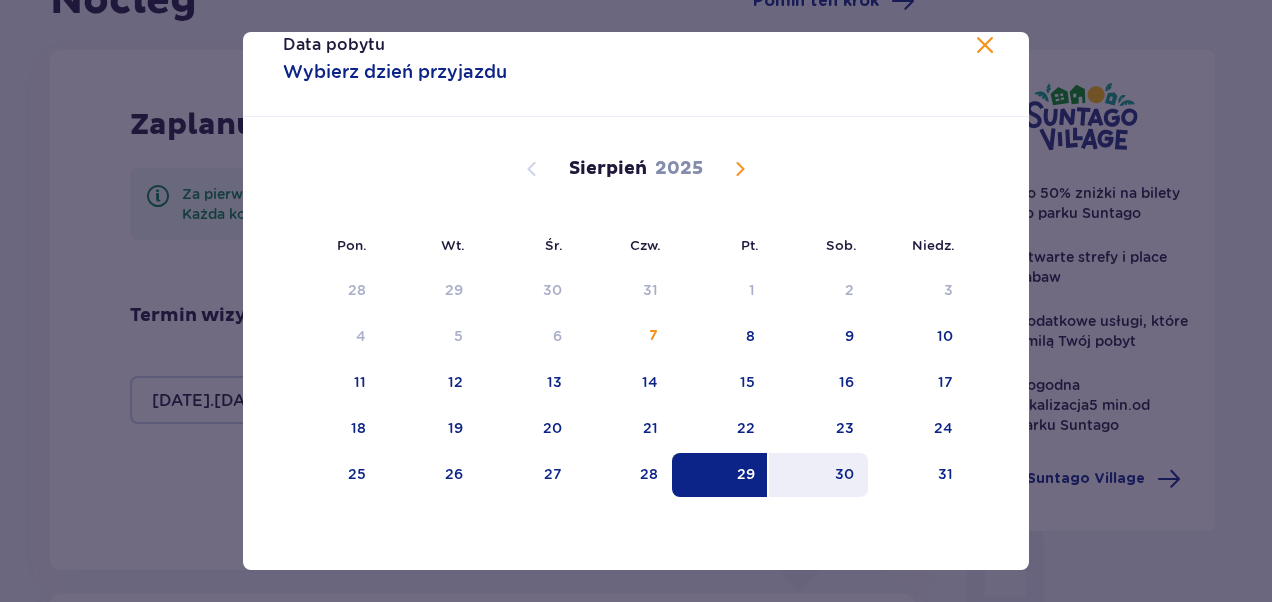 click on "30" at bounding box center [818, 475] 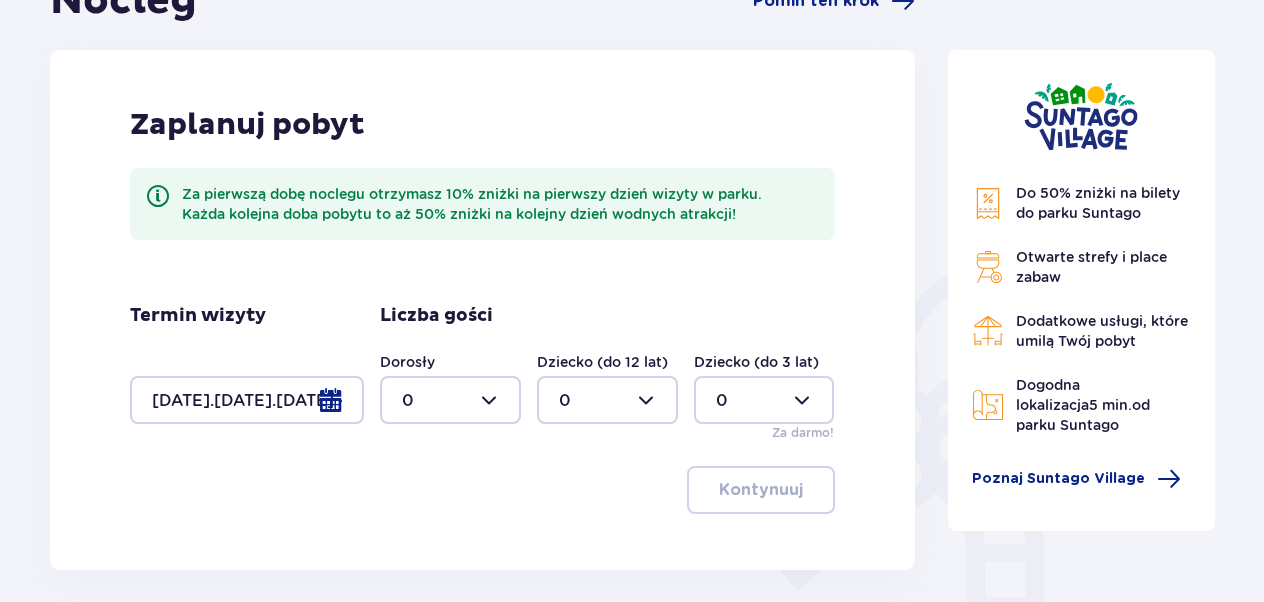 click at bounding box center (450, 400) 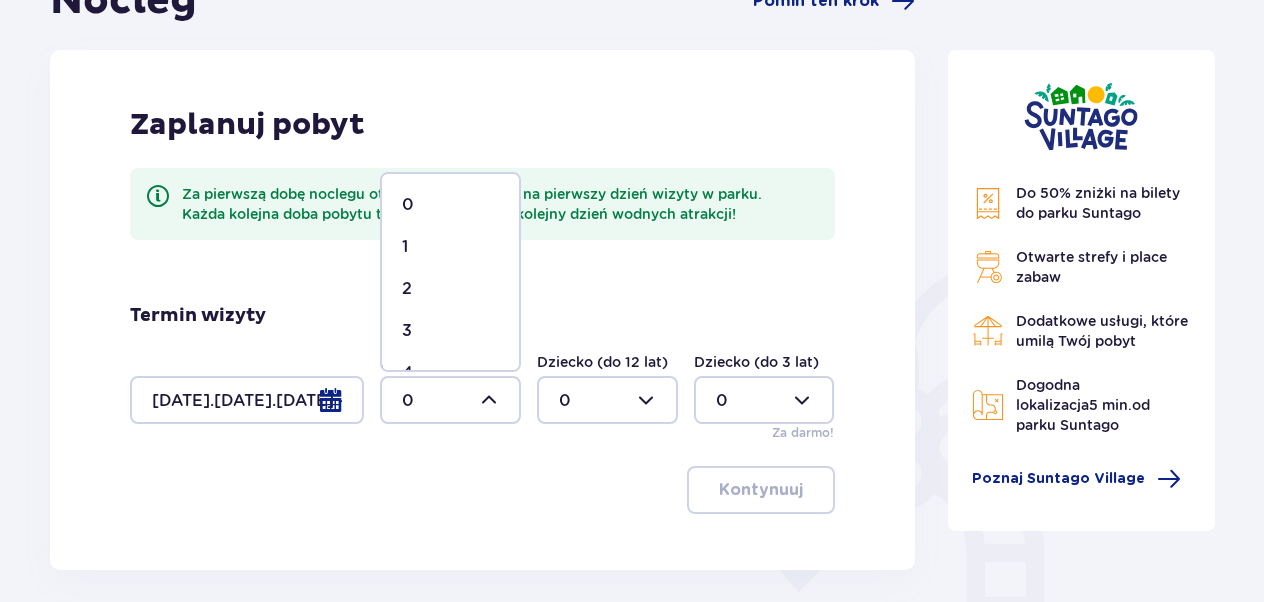 click on "2" at bounding box center [450, 289] 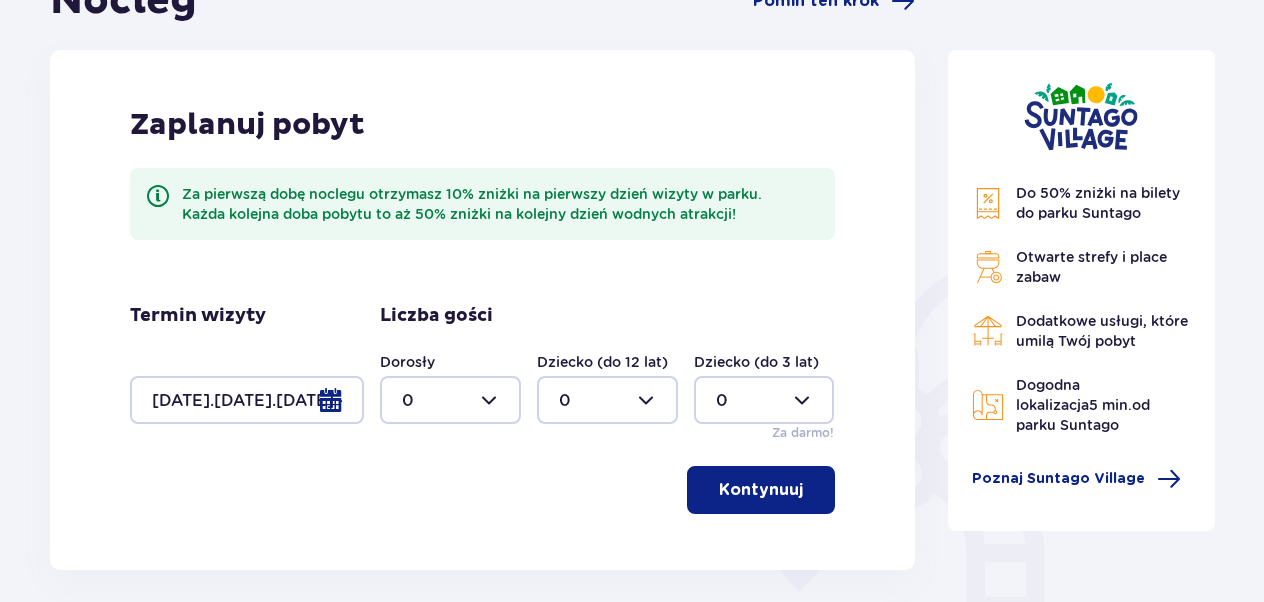 type on "2" 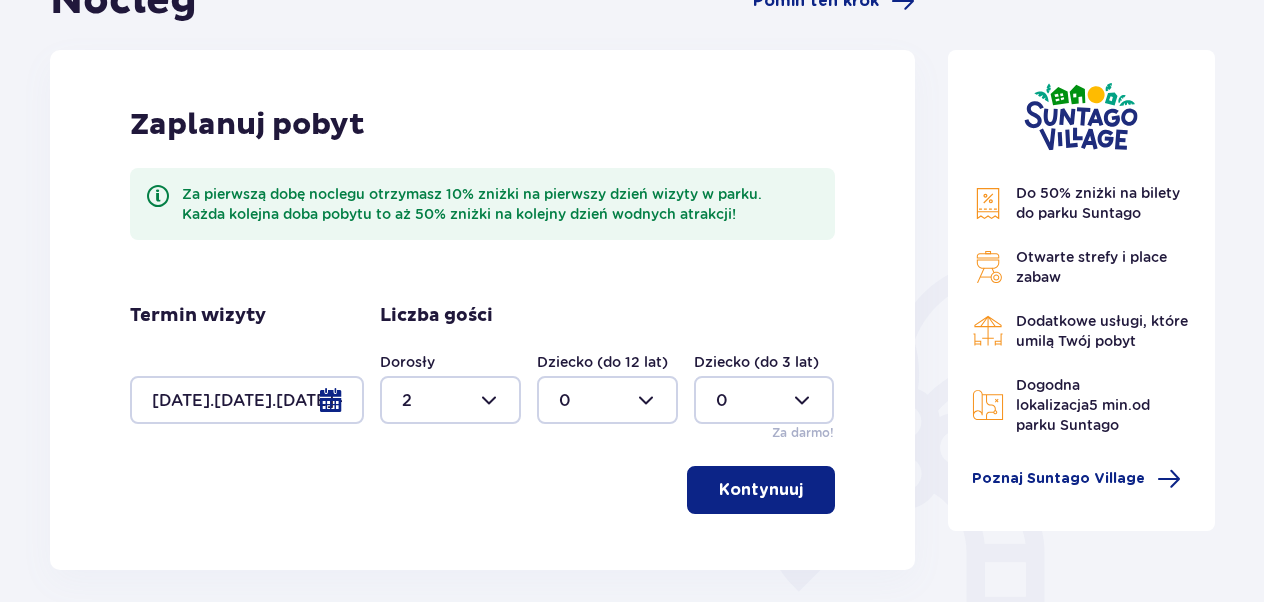 click at bounding box center (607, 400) 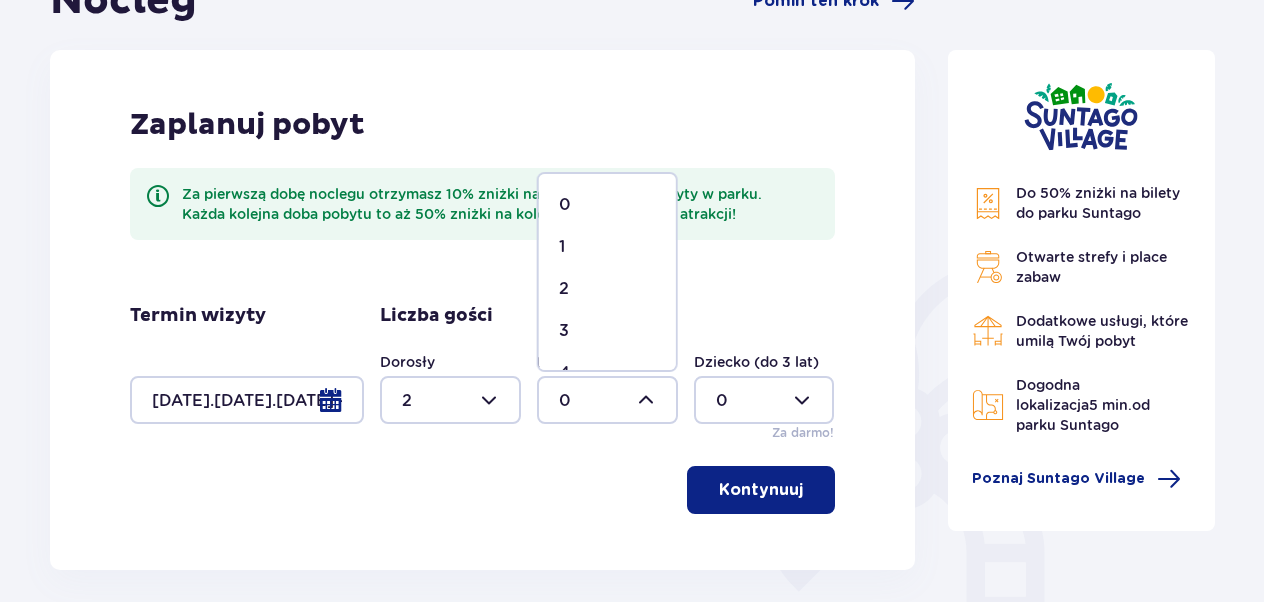 click on "1" at bounding box center [607, 247] 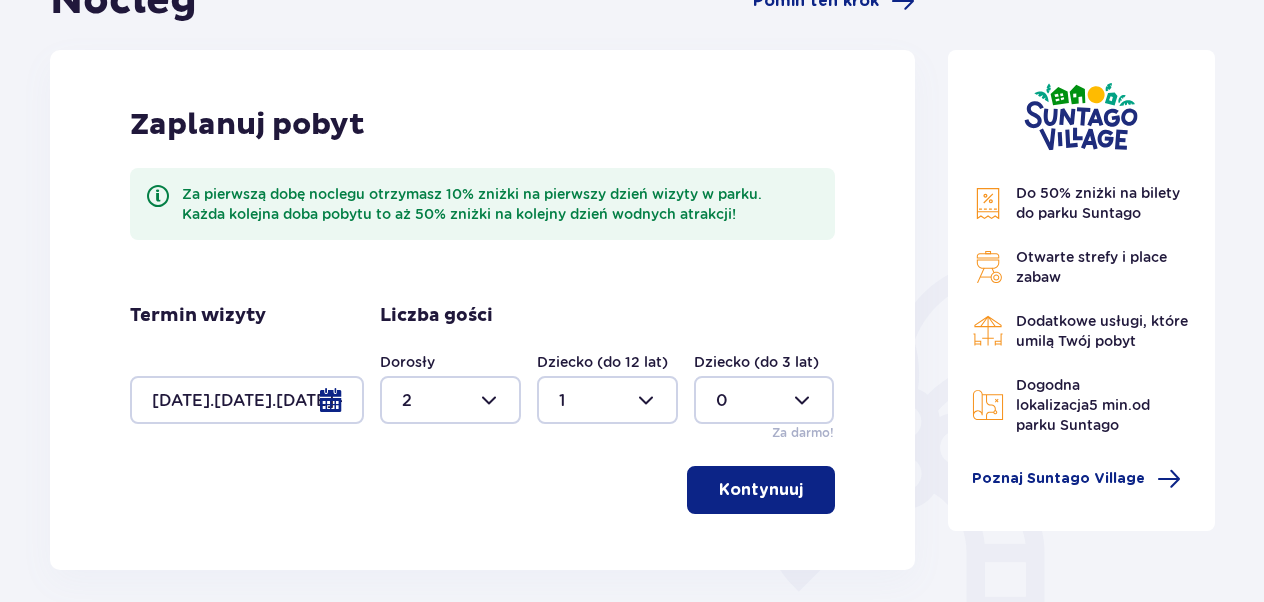 click on "Kontynuuj" at bounding box center [761, 490] 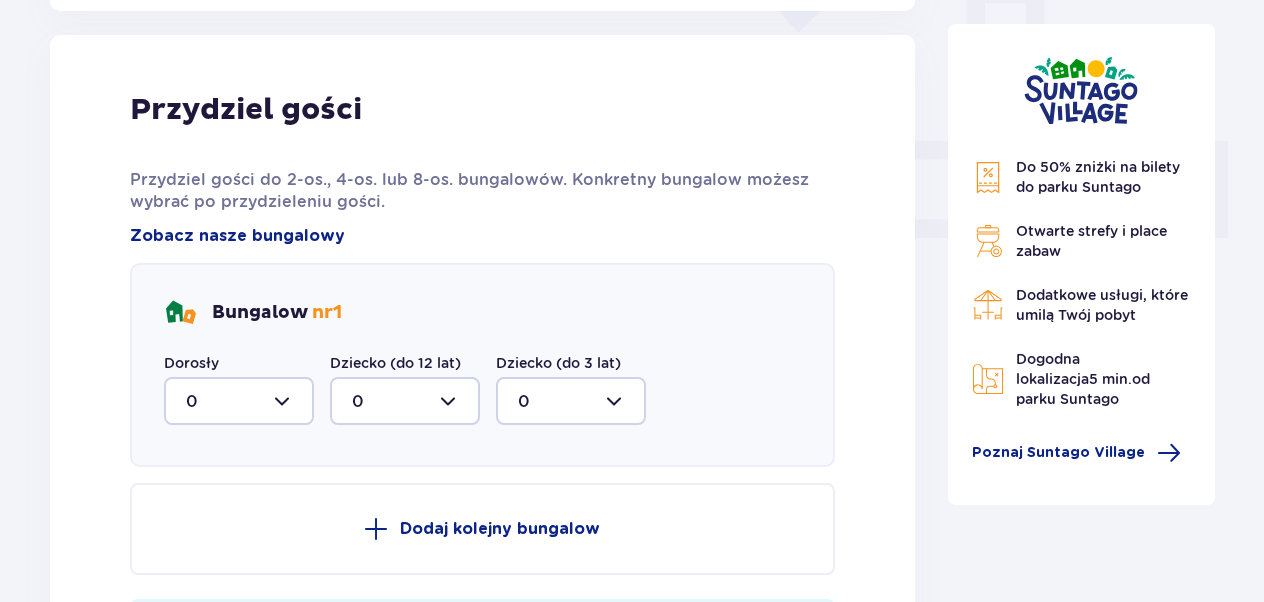 scroll, scrollTop: 806, scrollLeft: 0, axis: vertical 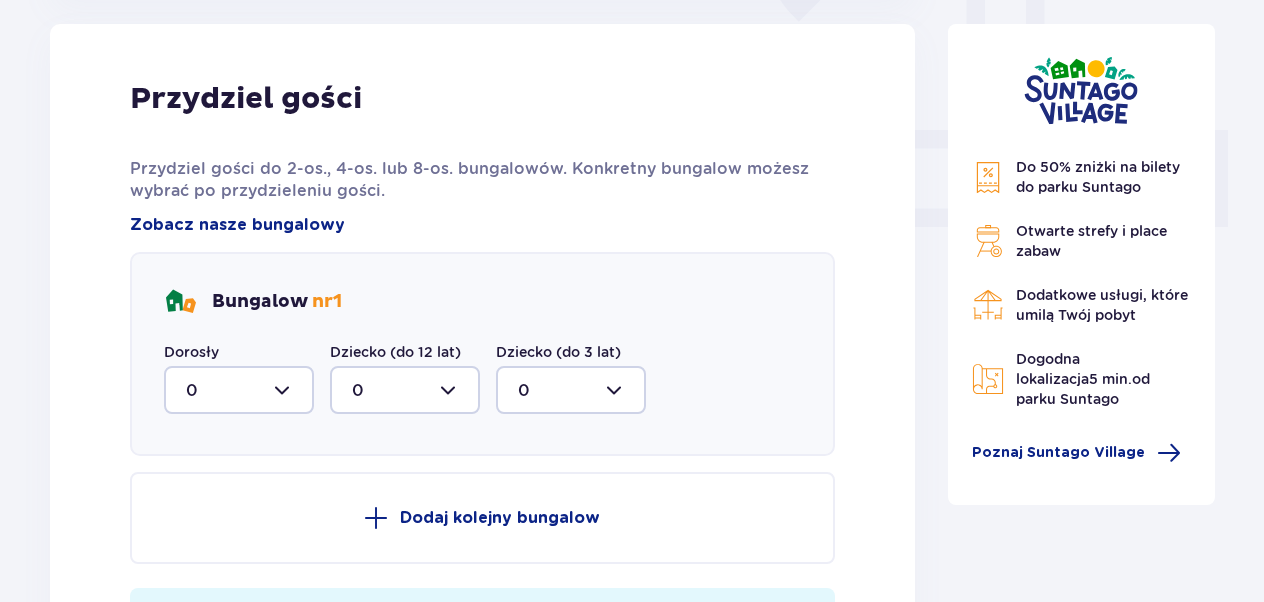 click at bounding box center [239, 390] 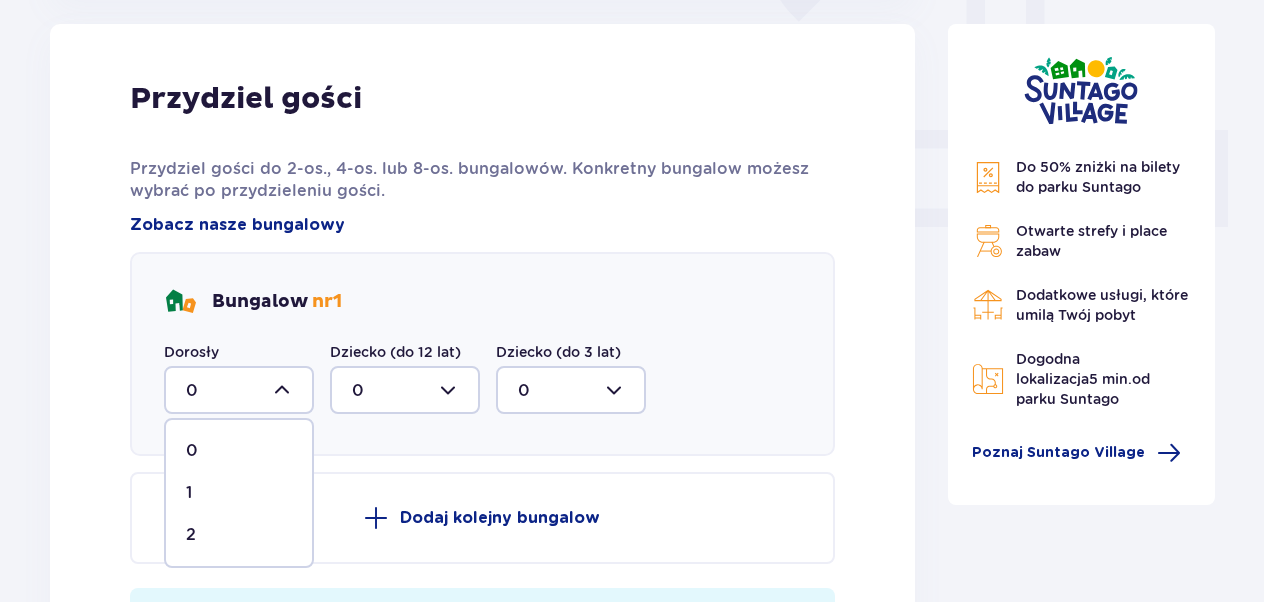 drag, startPoint x: 202, startPoint y: 526, endPoint x: 221, endPoint y: 526, distance: 19 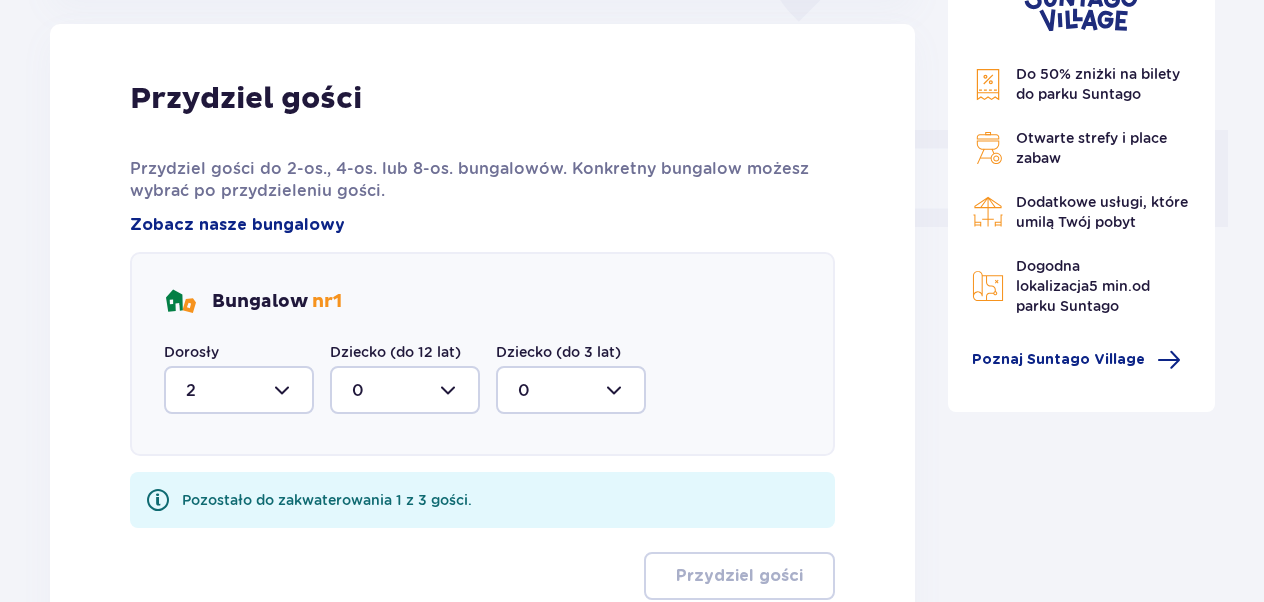 click at bounding box center [405, 390] 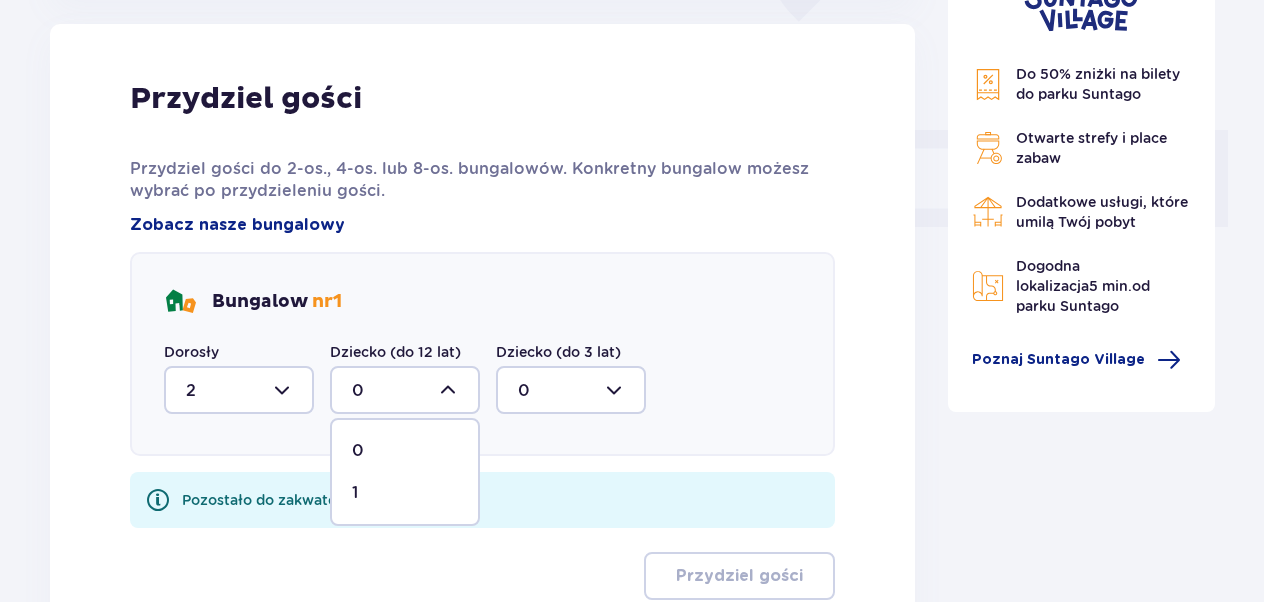 click on "1" at bounding box center [405, 493] 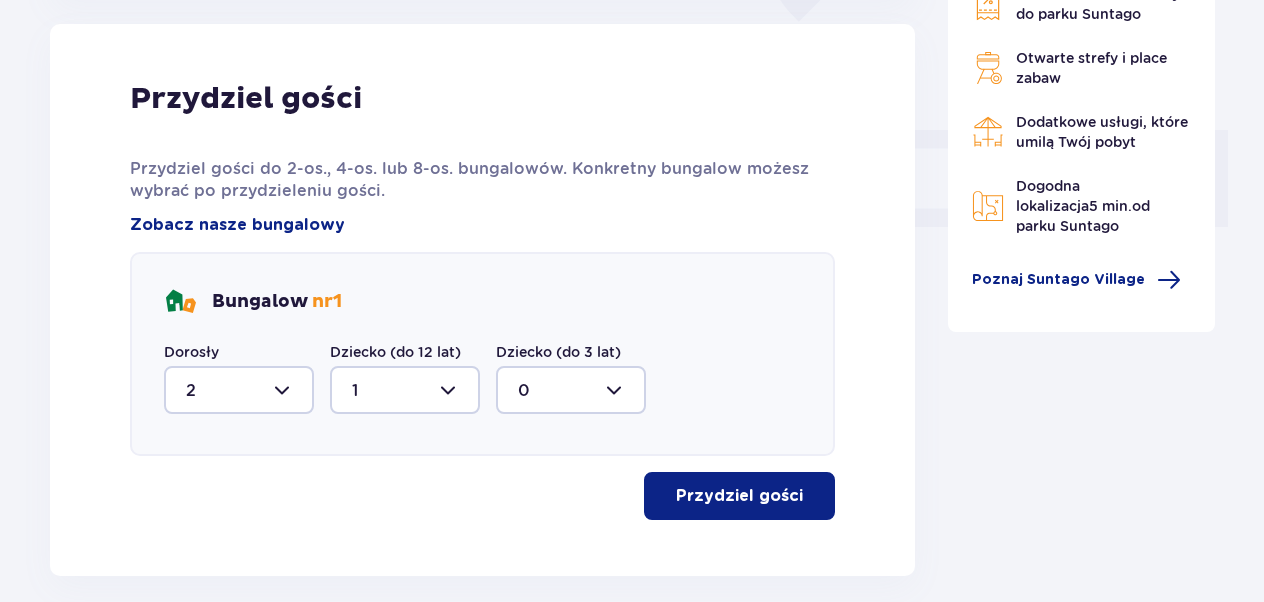 click on "Przydziel gości" at bounding box center [739, 496] 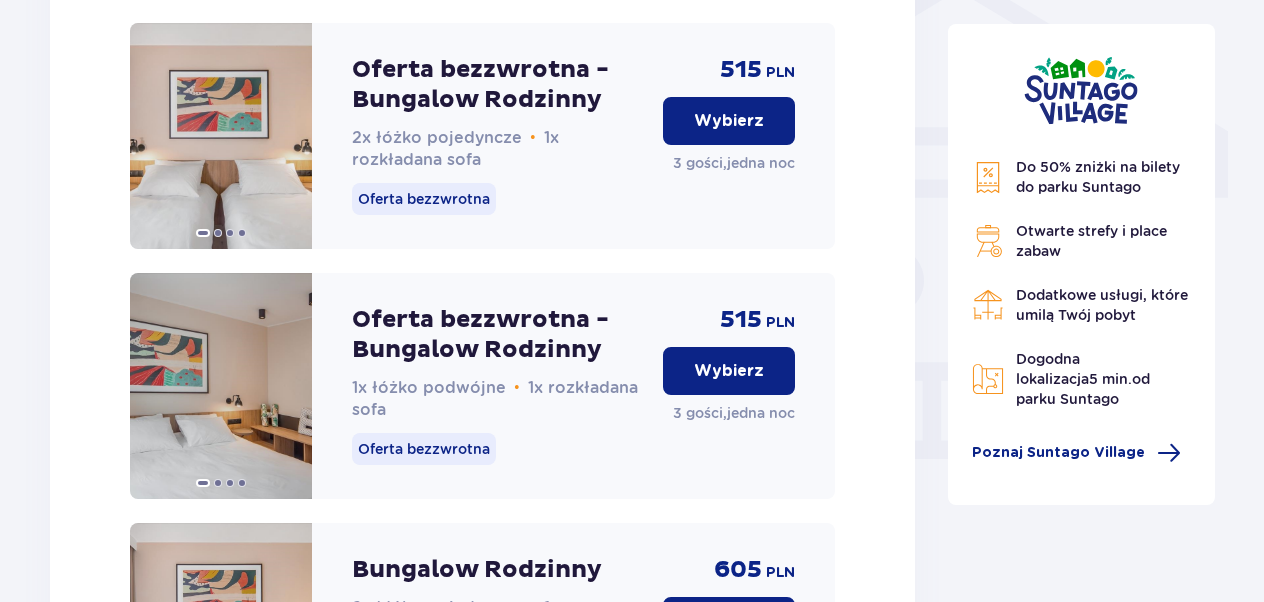 scroll, scrollTop: 1682, scrollLeft: 0, axis: vertical 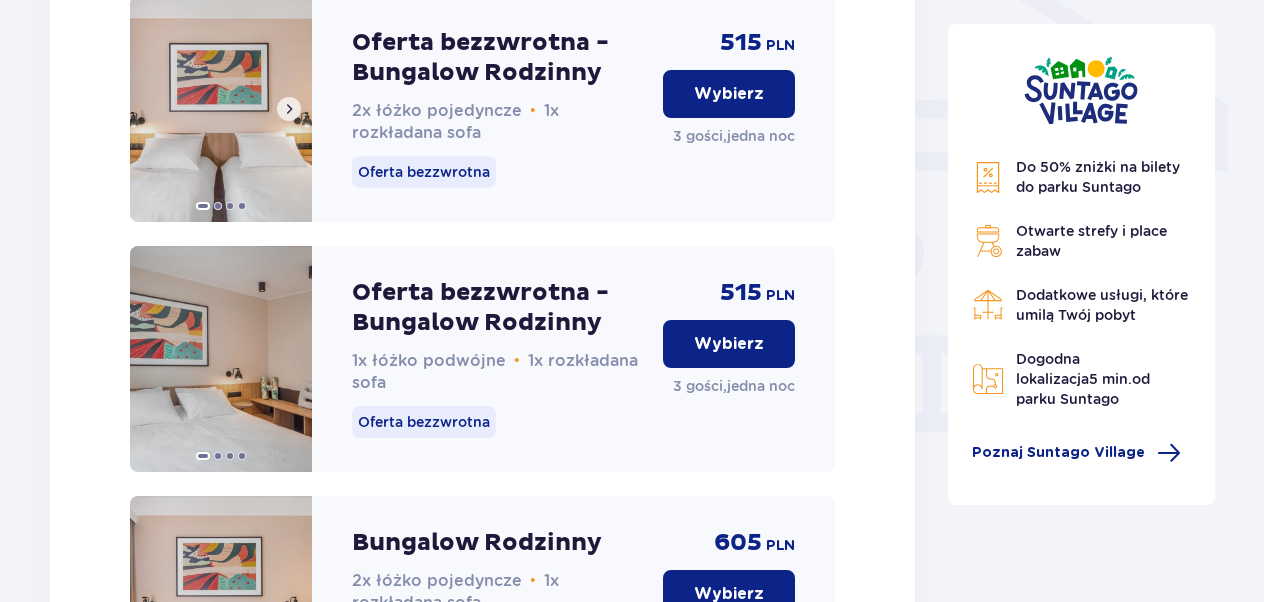 click at bounding box center (289, 109) 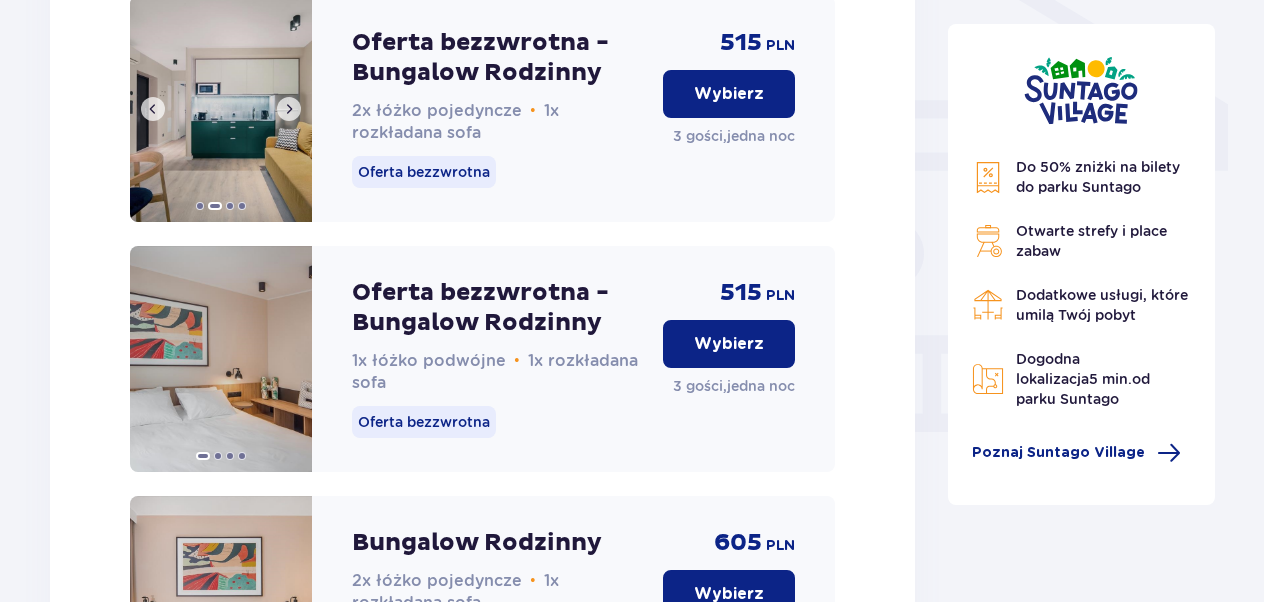 click at bounding box center [289, 109] 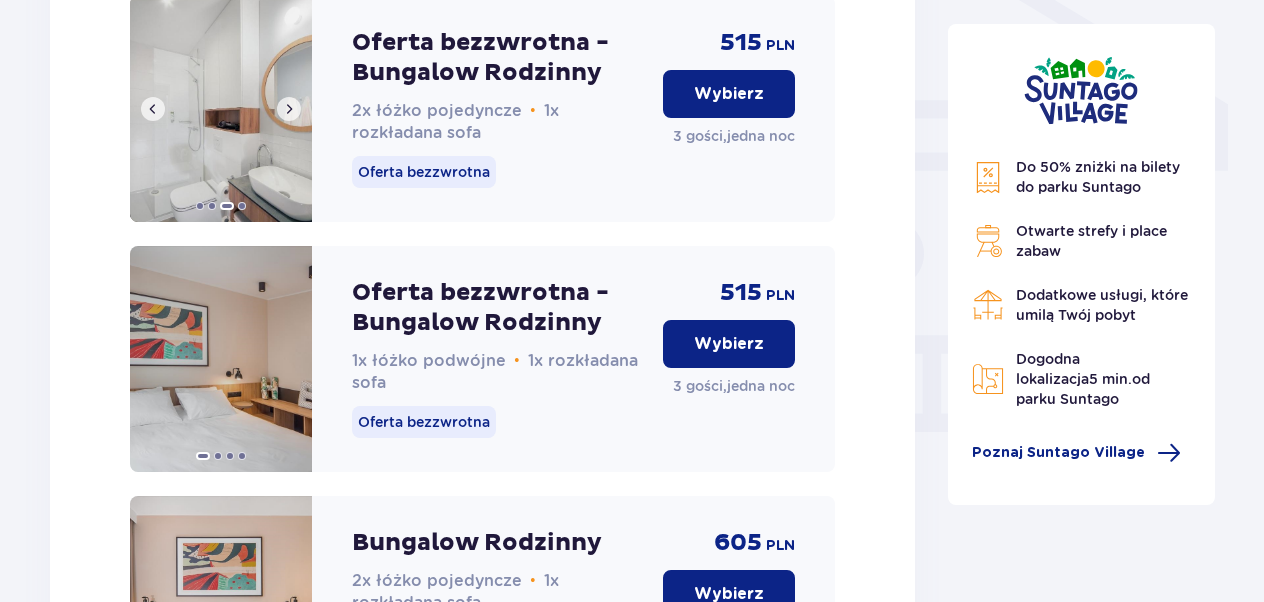 click at bounding box center [289, 109] 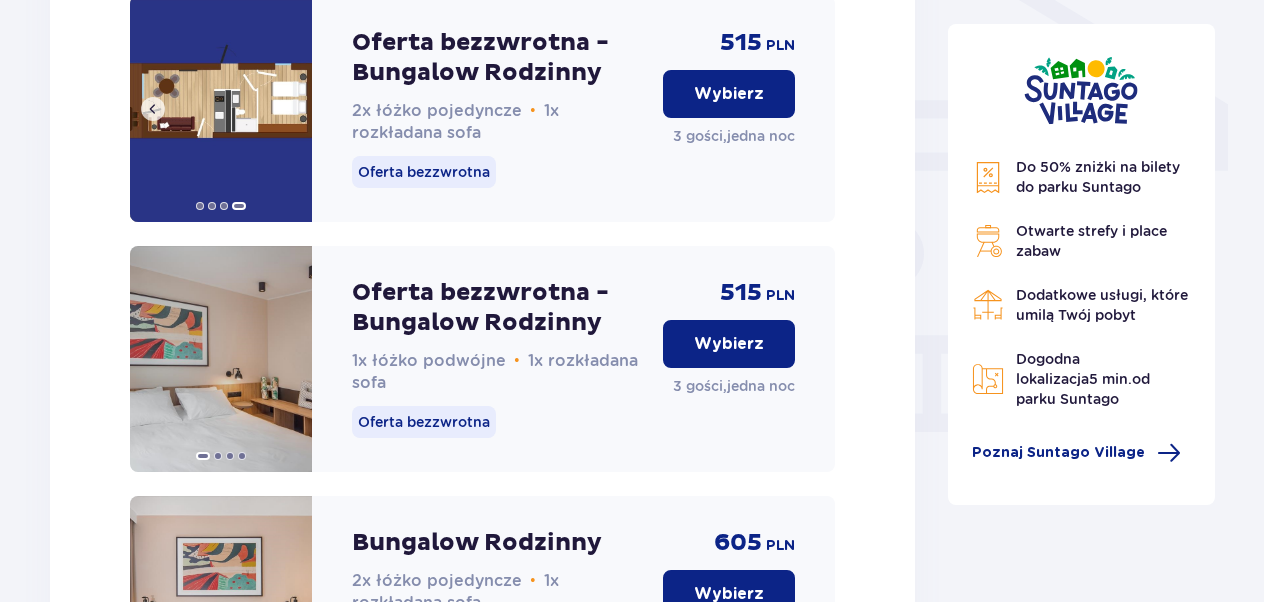 click at bounding box center (221, 109) 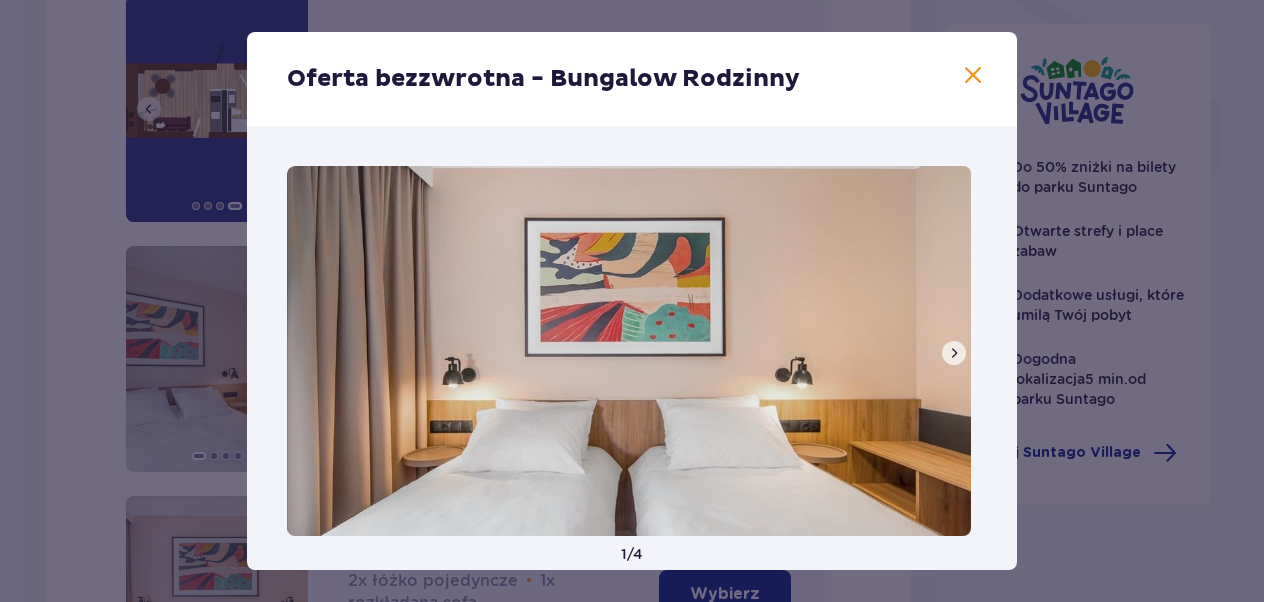 click on "Oferta bezzwrotna - Bungalow Rodzinny" at bounding box center (632, 79) 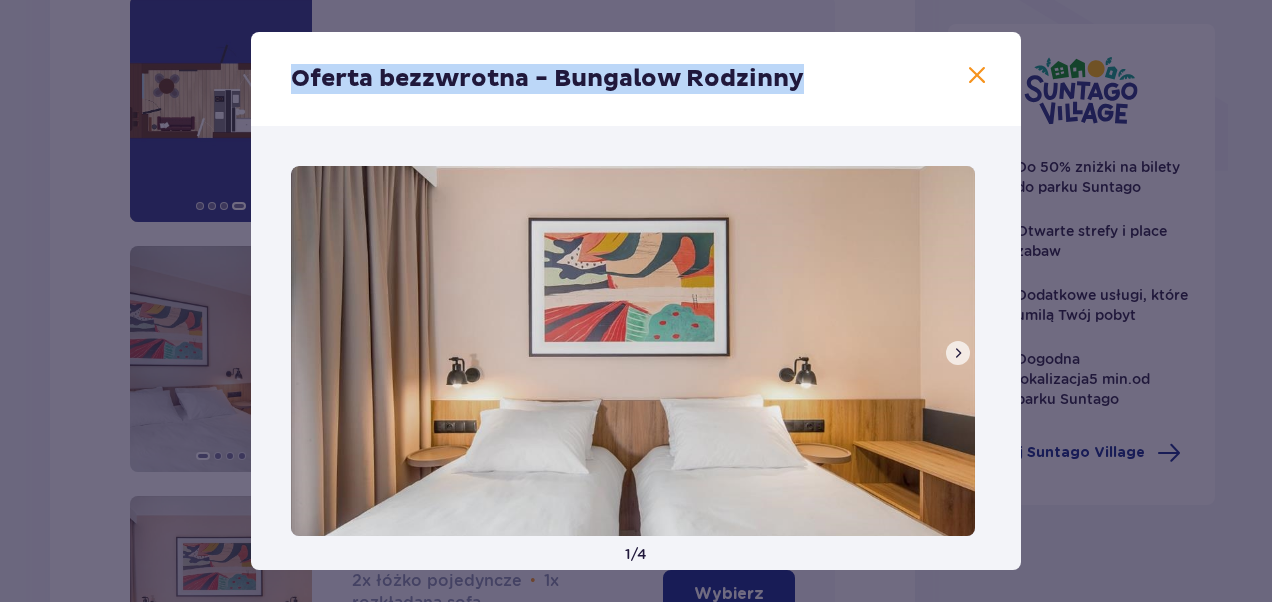 click at bounding box center [977, 76] 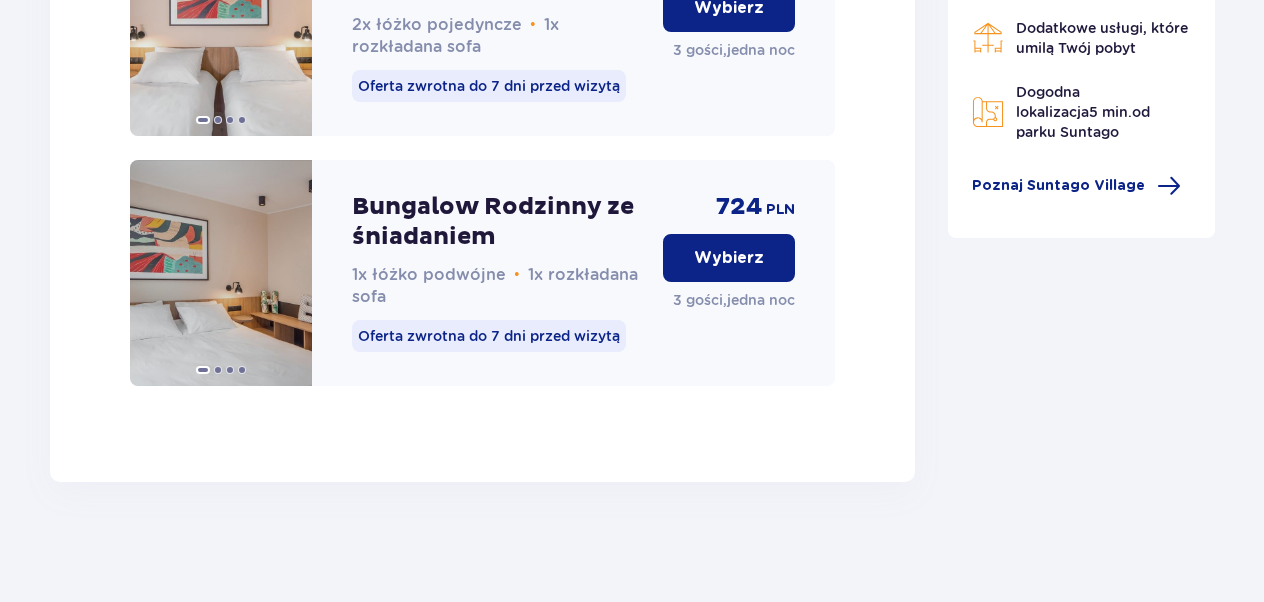 scroll, scrollTop: 3298, scrollLeft: 0, axis: vertical 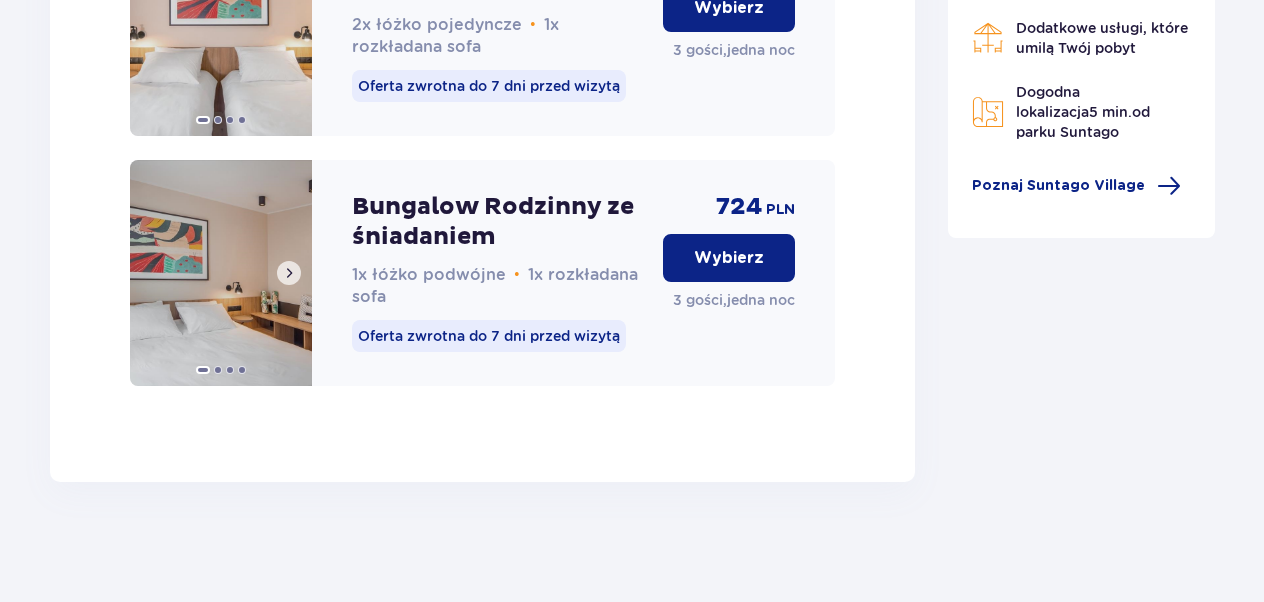 click at bounding box center (289, 273) 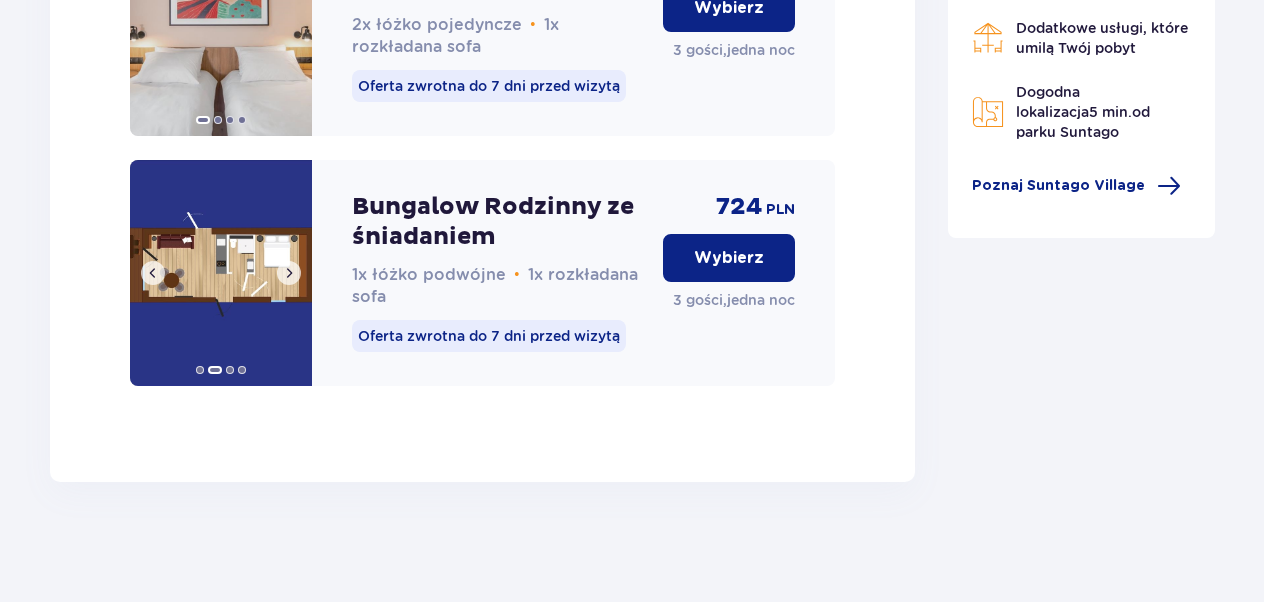 click at bounding box center (289, 273) 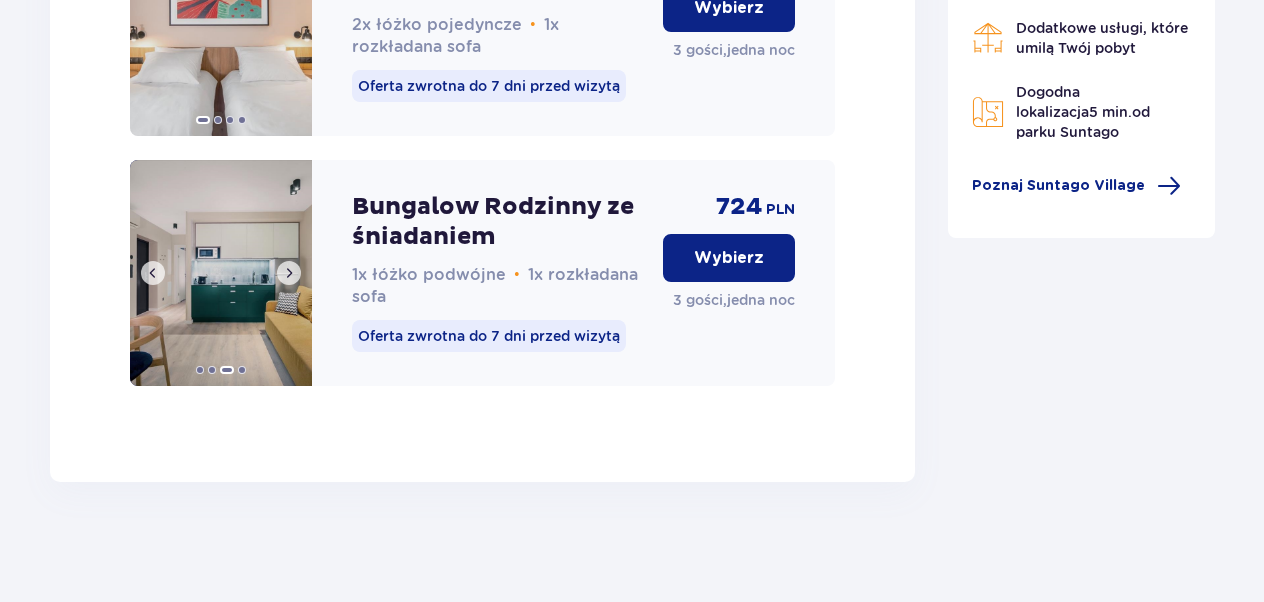 click at bounding box center [289, 273] 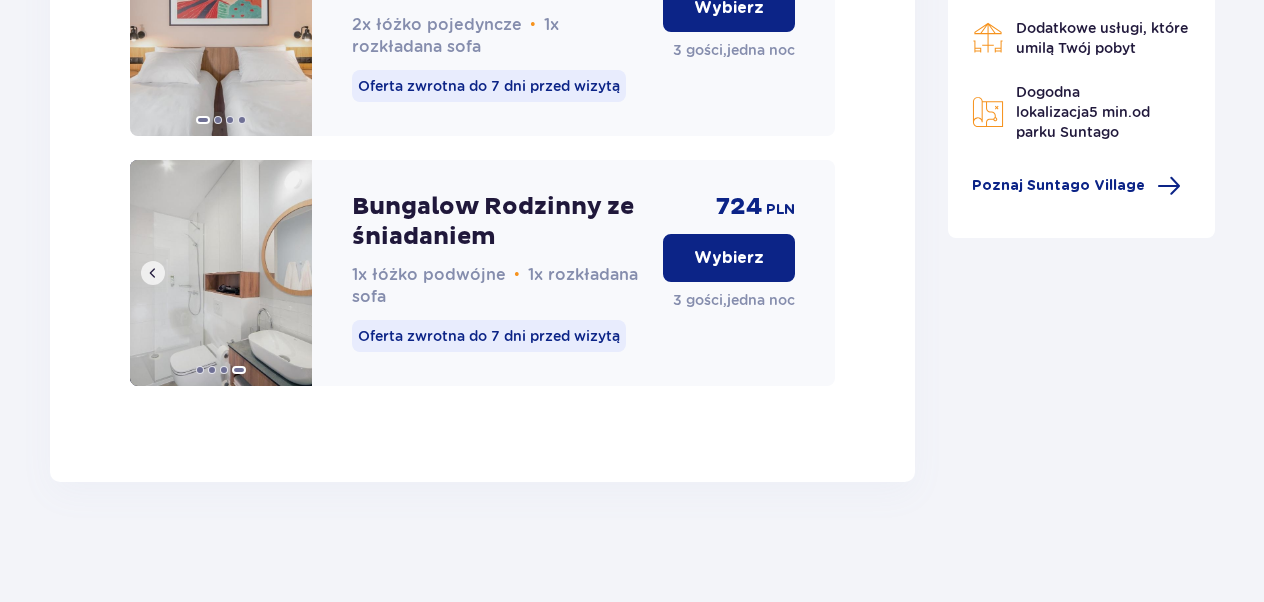 click at bounding box center (221, 273) 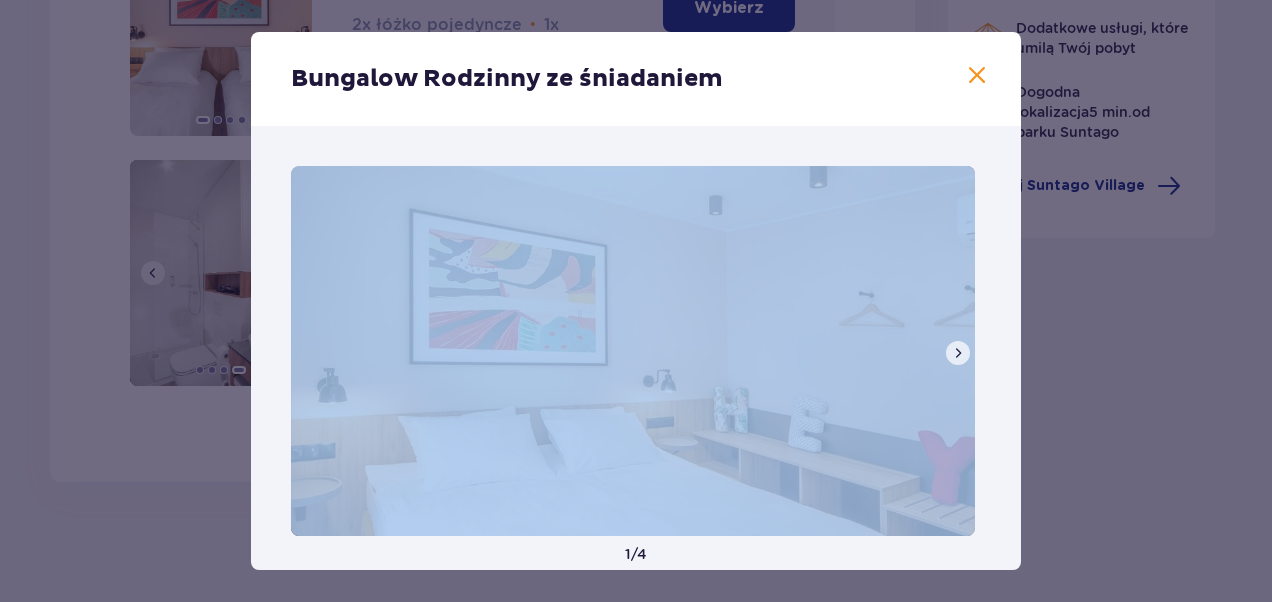 click on "1  /  4" at bounding box center (636, 419) 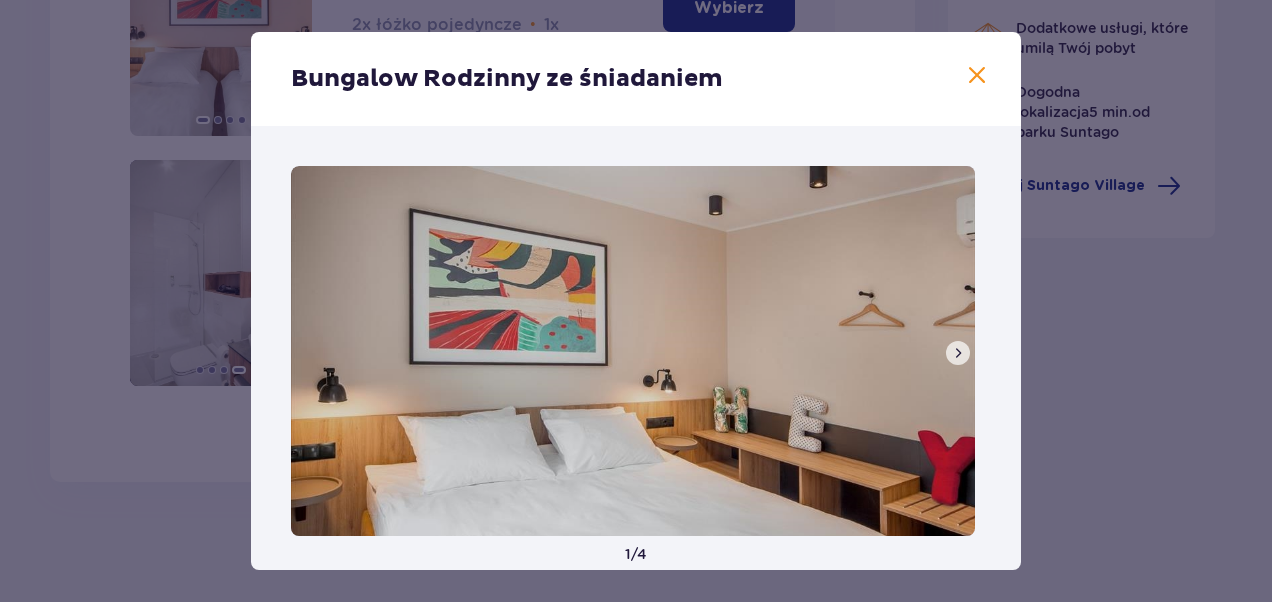 click on "Bungalow Rodzinny ze śniadaniem" at bounding box center (636, 79) 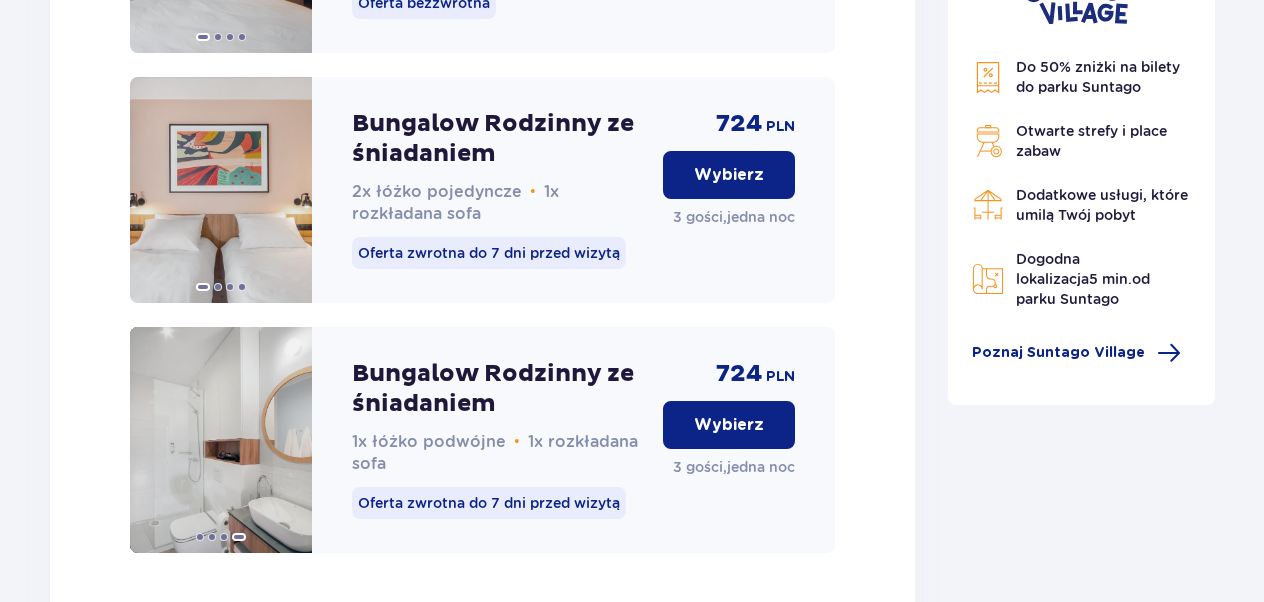 scroll, scrollTop: 3098, scrollLeft: 0, axis: vertical 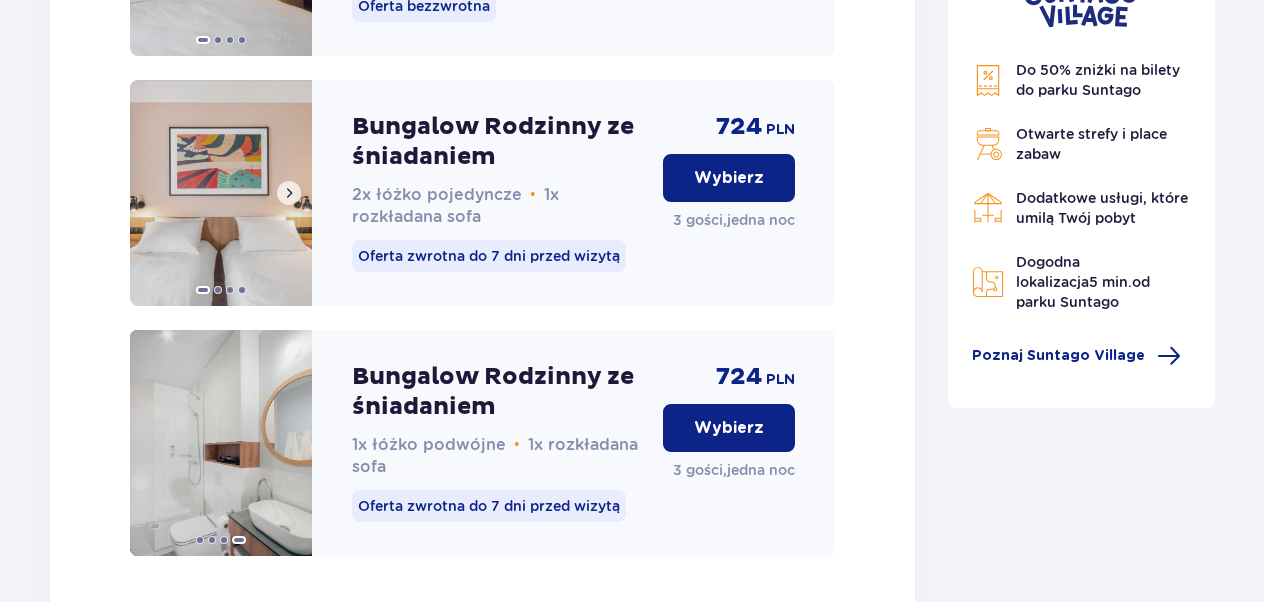 click at bounding box center (289, 193) 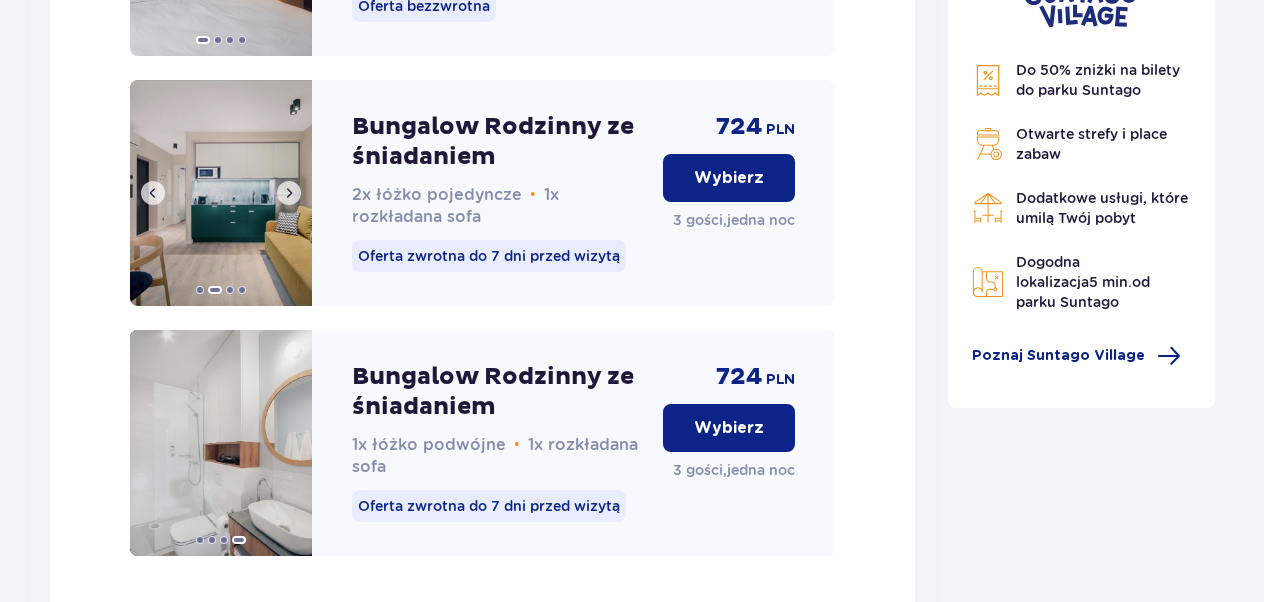 click at bounding box center [289, 193] 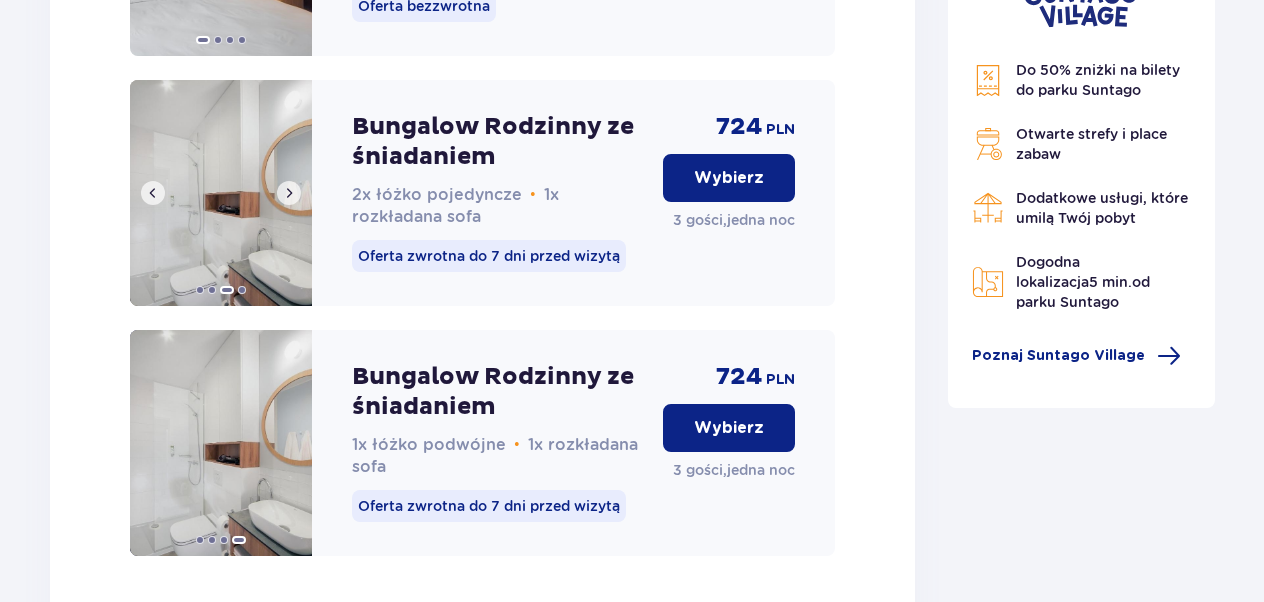 click at bounding box center (289, 193) 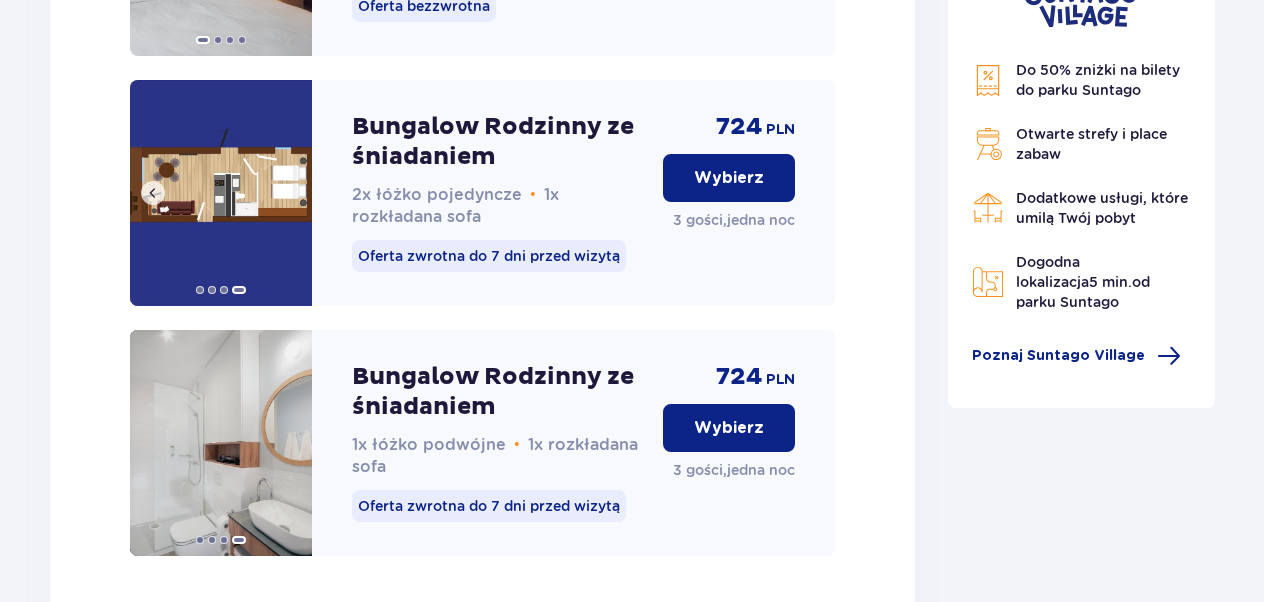 click at bounding box center (221, 193) 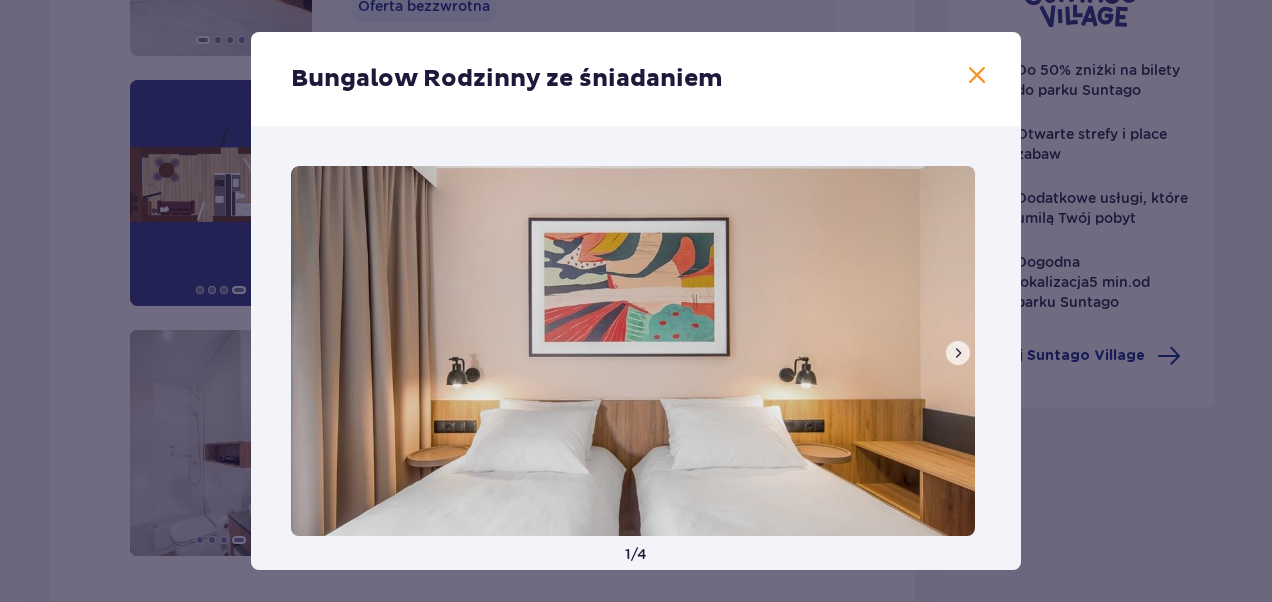 click at bounding box center (977, 76) 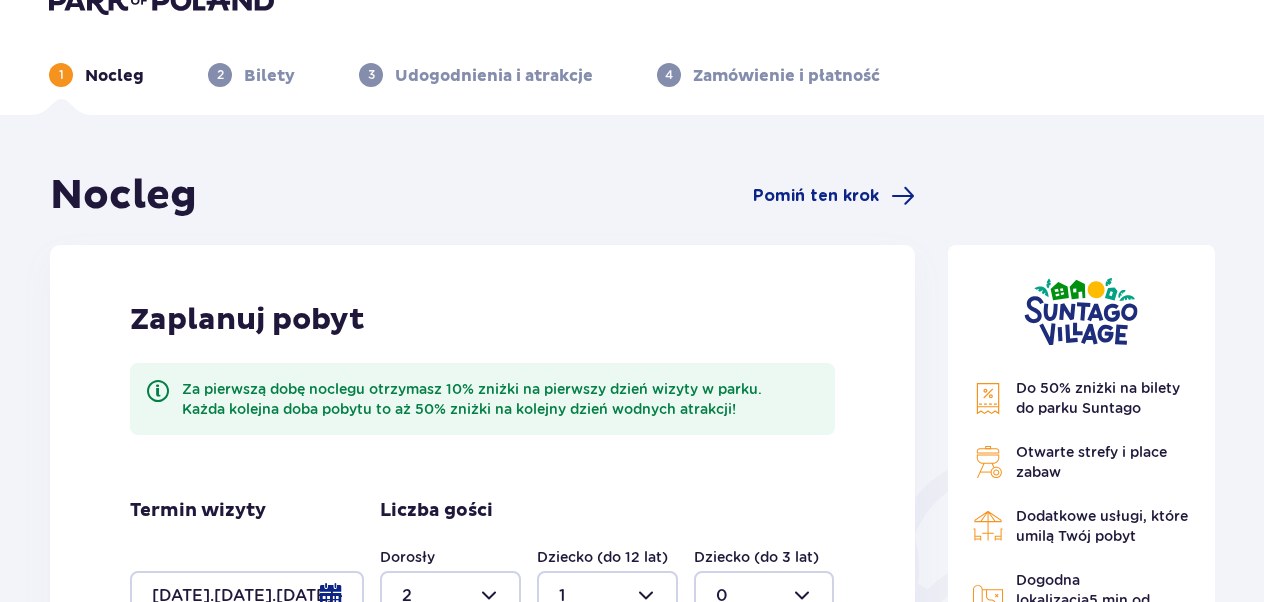 scroll, scrollTop: 0, scrollLeft: 0, axis: both 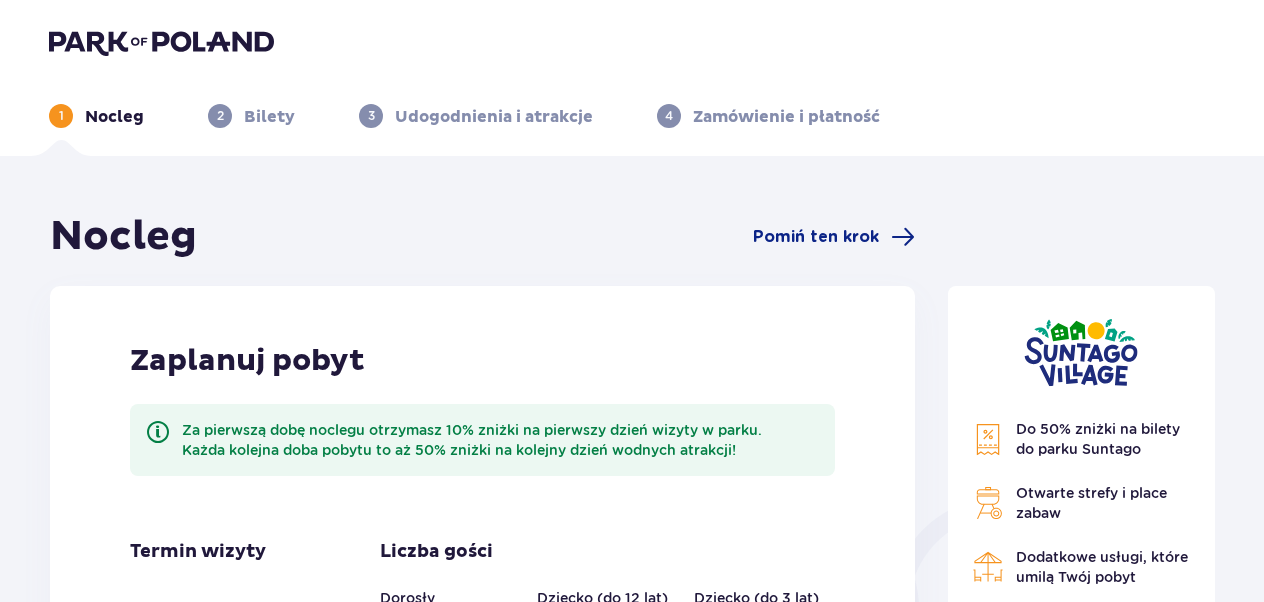 click on "Zaplanuj pobyt Za pierwszą dobę noclegu otrzymasz 10% zniżki na pierwszy dzień wizyty w parku. Każda kolejna doba pobytu to aż 50% zniżki na kolejny dzień wodnych atrakcji! Termin wizyty 29.08.25 - 30.08.25 Liczba gości Dorosły   2 Dziecko (do 12 lat)   1 Dziecko (do 3 lat)   0 Za darmo! Kontynuuj" at bounding box center [482, 546] 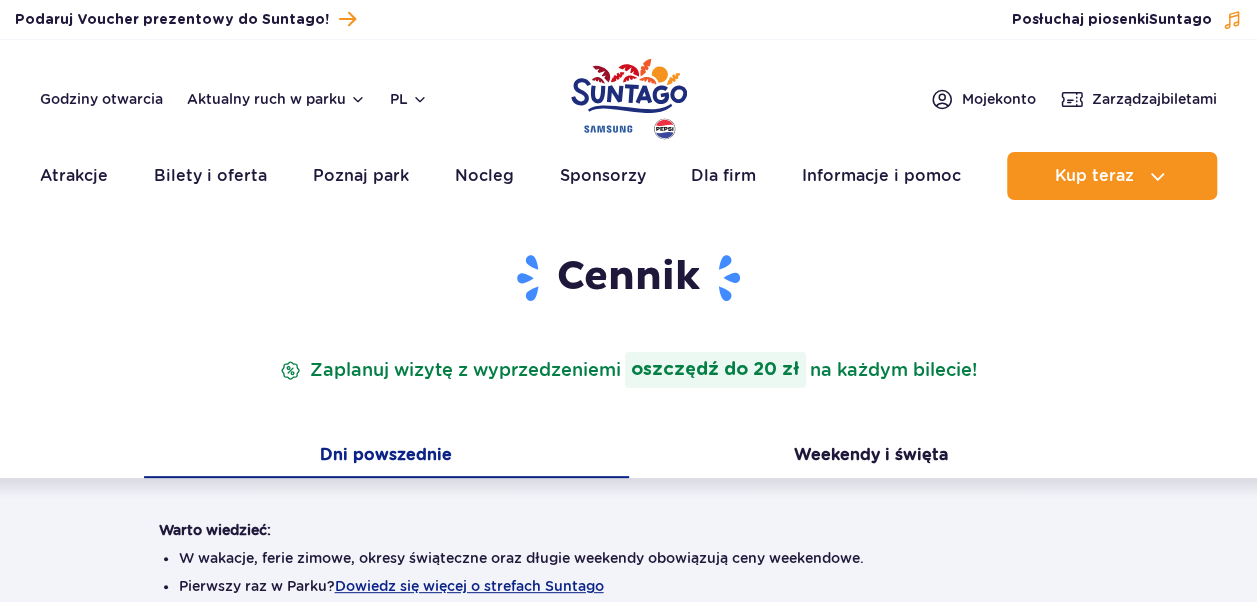 scroll, scrollTop: 284, scrollLeft: 0, axis: vertical 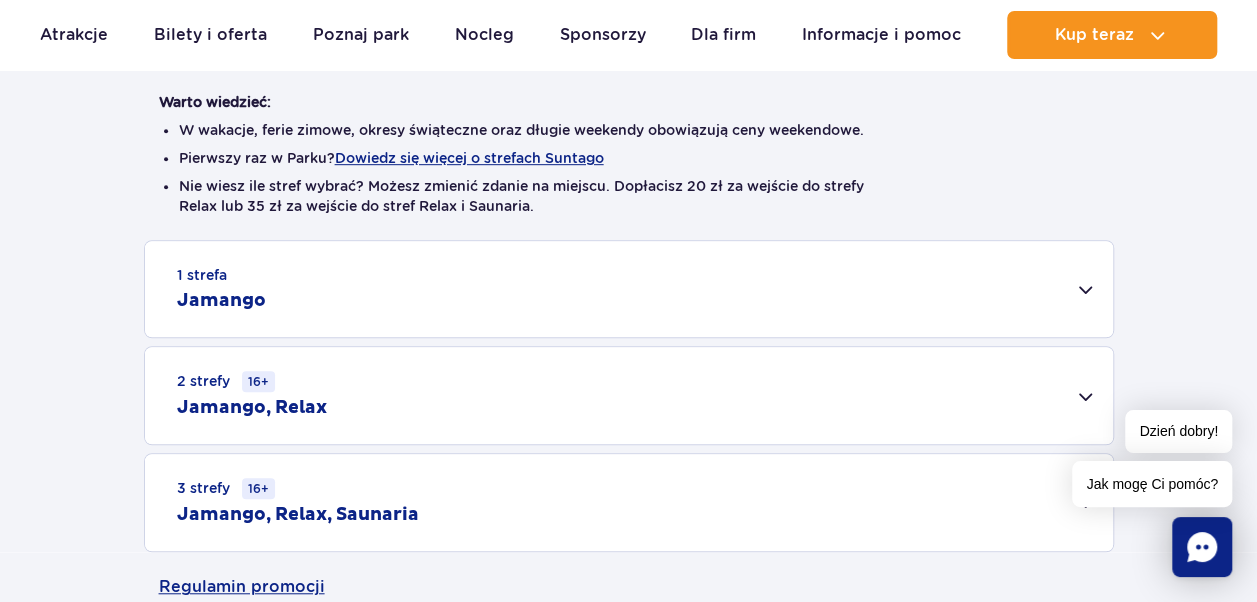 click on "Jamango, Relax" at bounding box center (252, 408) 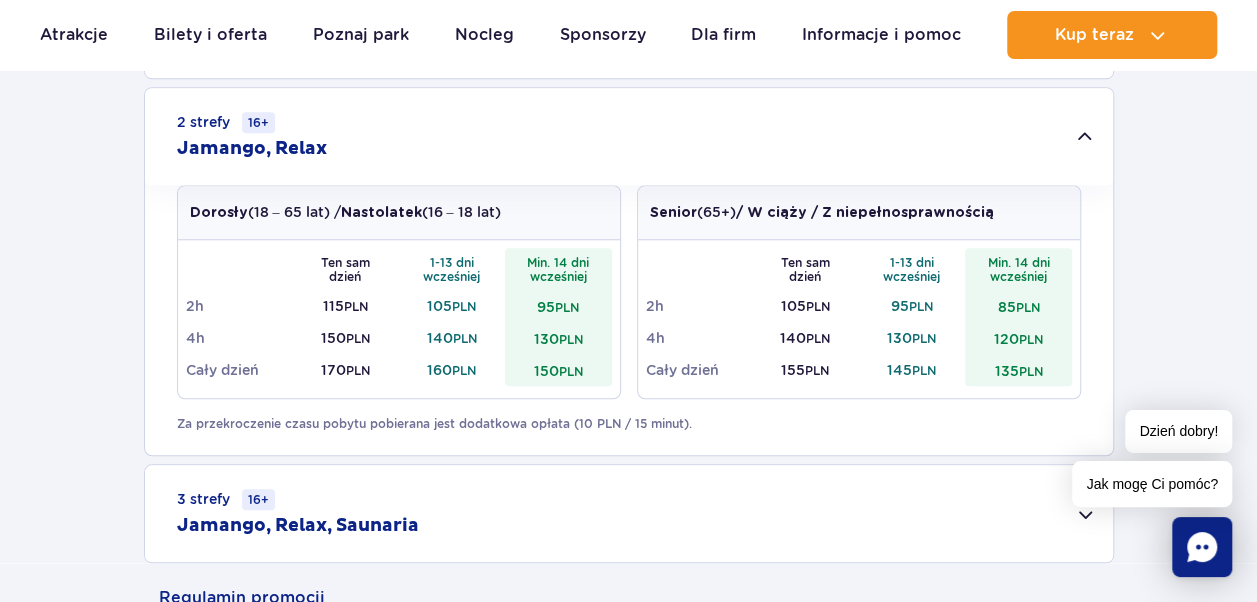 scroll, scrollTop: 900, scrollLeft: 0, axis: vertical 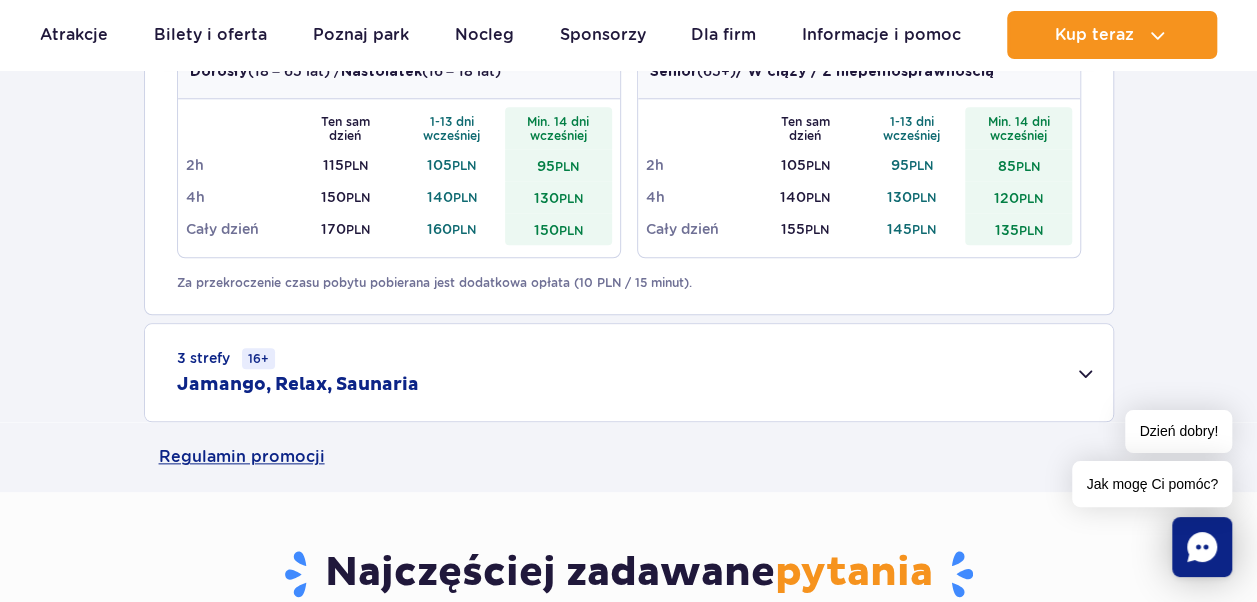 click on "Jamango, Relax, Saunaria" at bounding box center (298, 385) 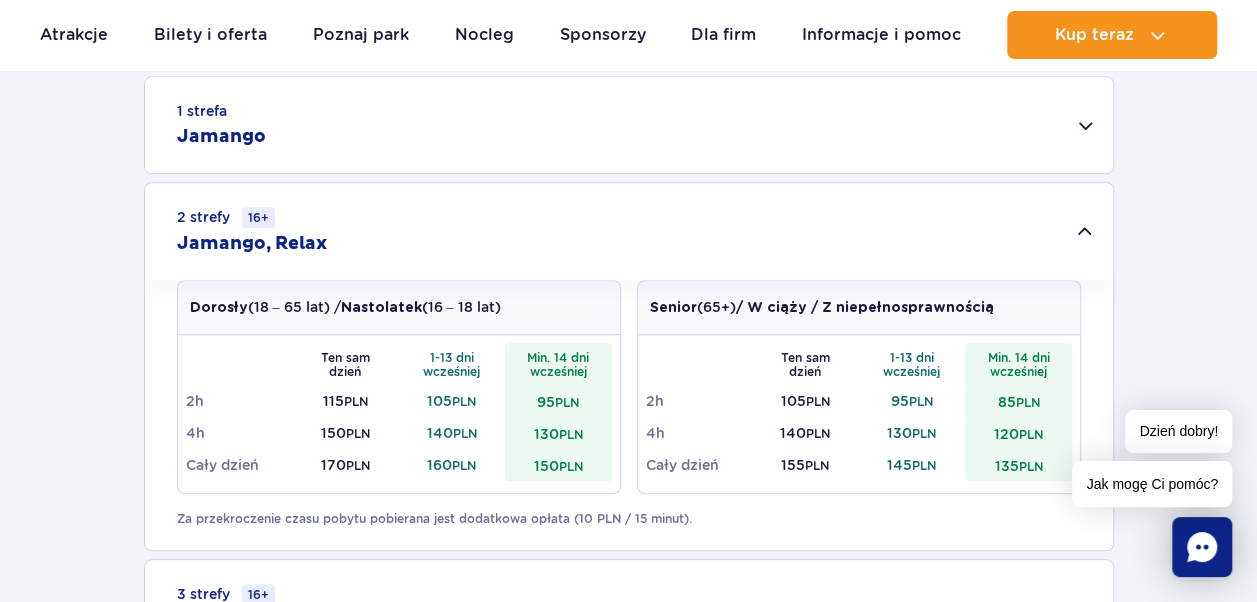 scroll, scrollTop: 400, scrollLeft: 0, axis: vertical 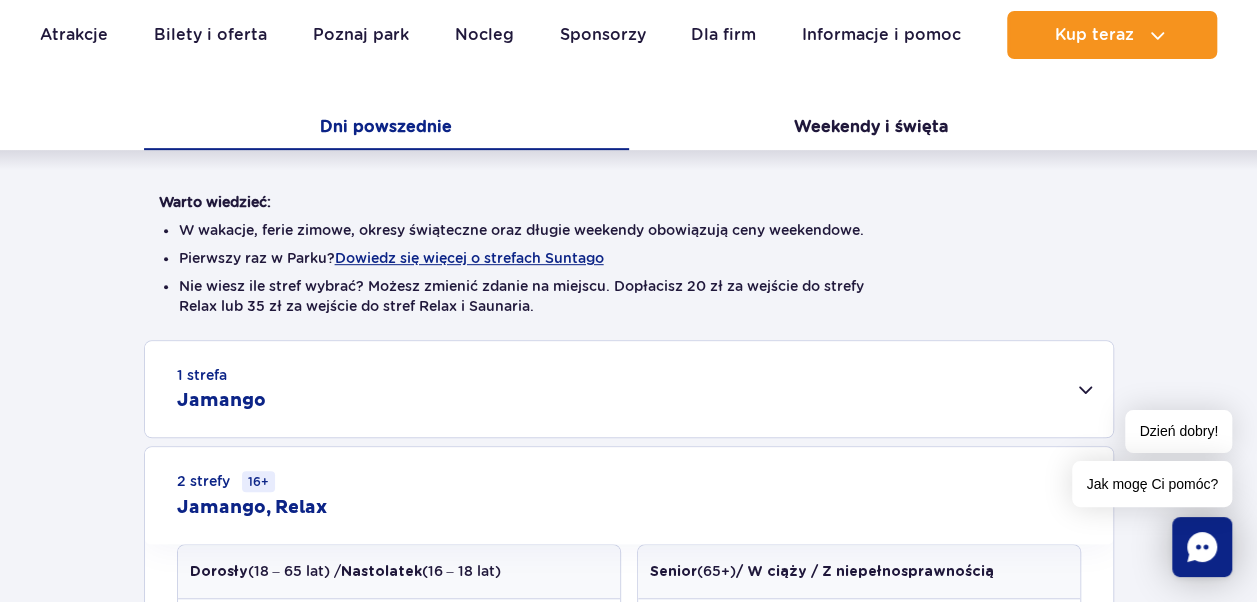 click on "1 strefa
Jamango" at bounding box center (629, 389) 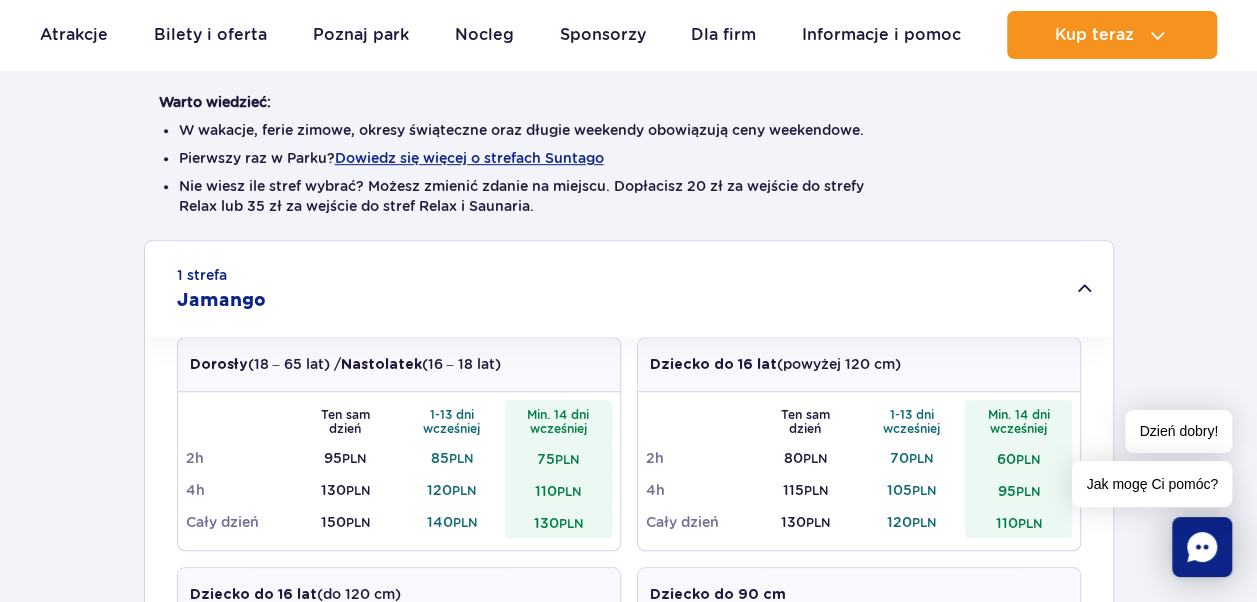 scroll, scrollTop: 600, scrollLeft: 0, axis: vertical 